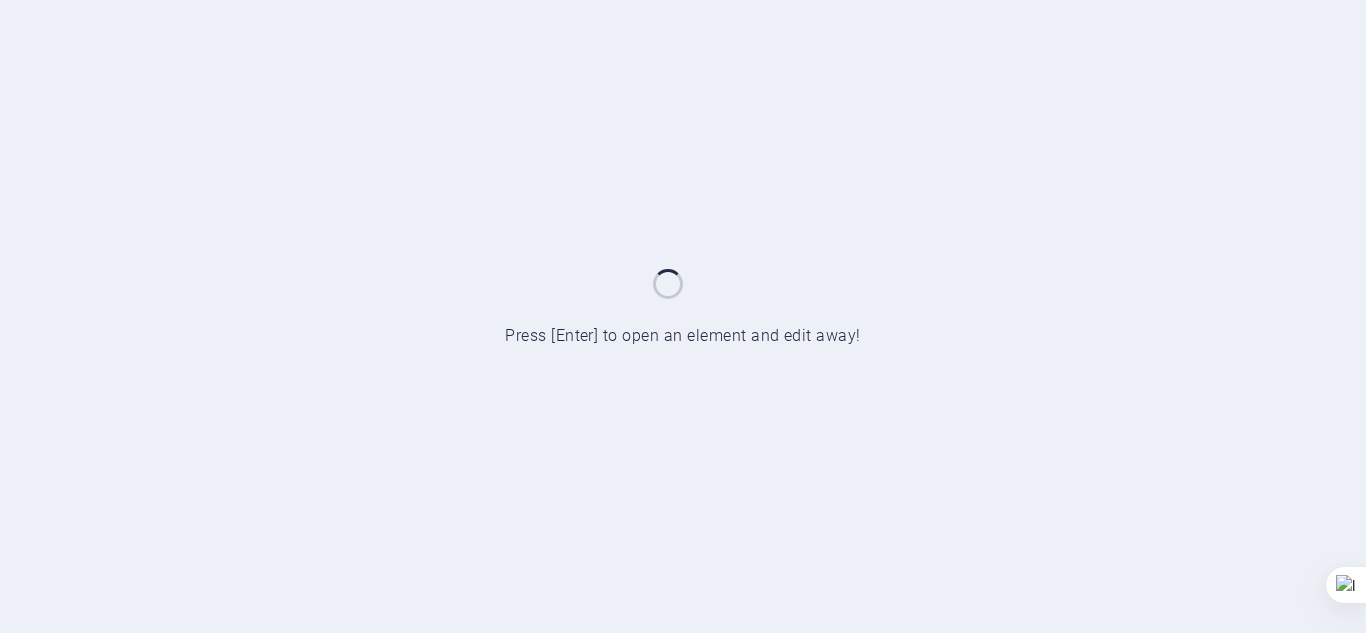 scroll, scrollTop: 0, scrollLeft: 0, axis: both 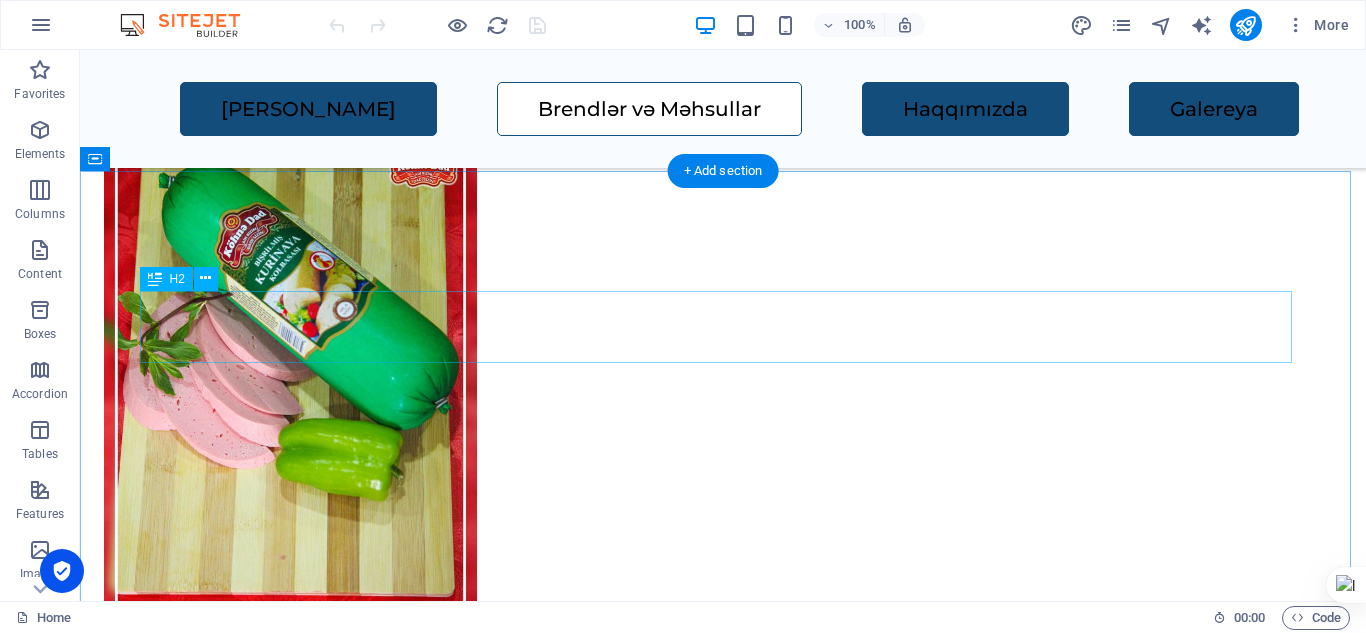 click on "Our Services" at bounding box center [723, 2202] 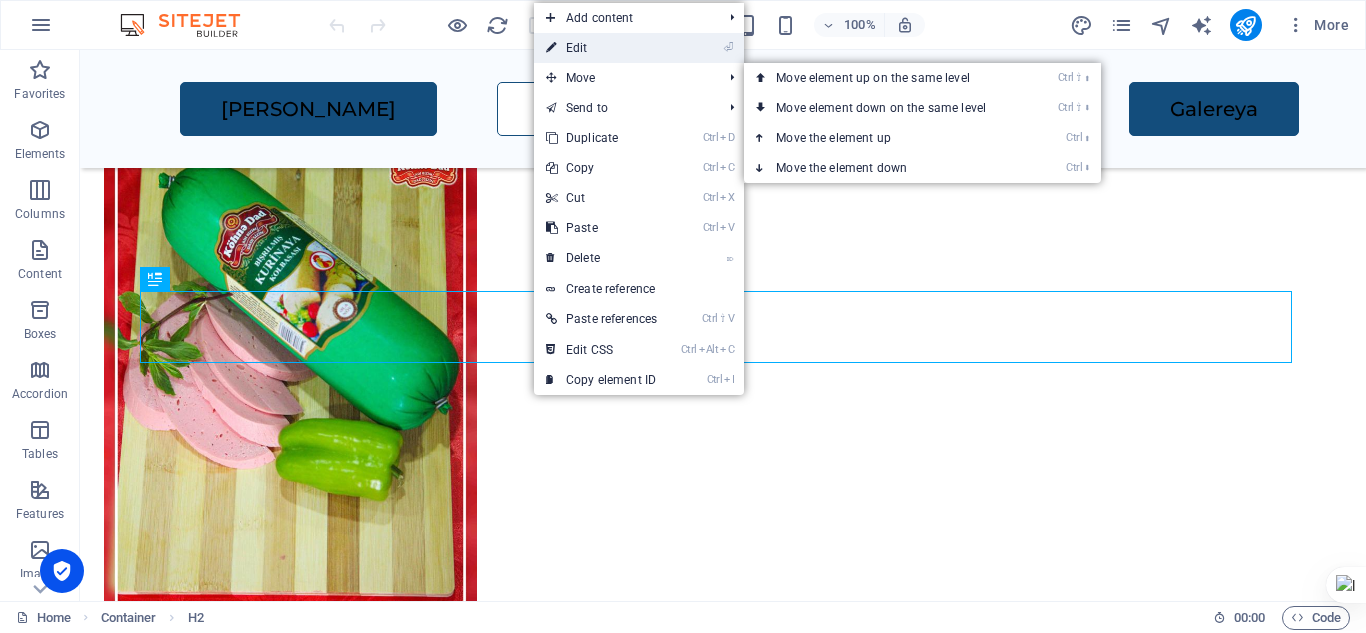 click on "⏎  Edit" at bounding box center [601, 48] 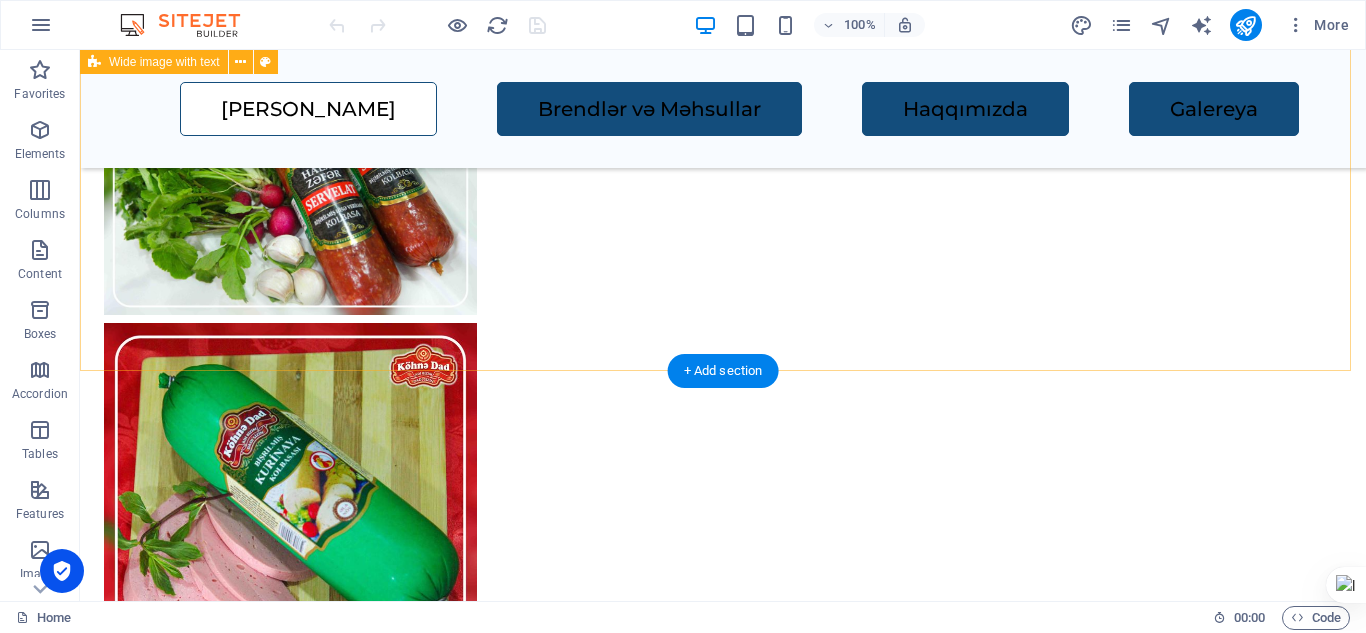 scroll, scrollTop: 3300, scrollLeft: 0, axis: vertical 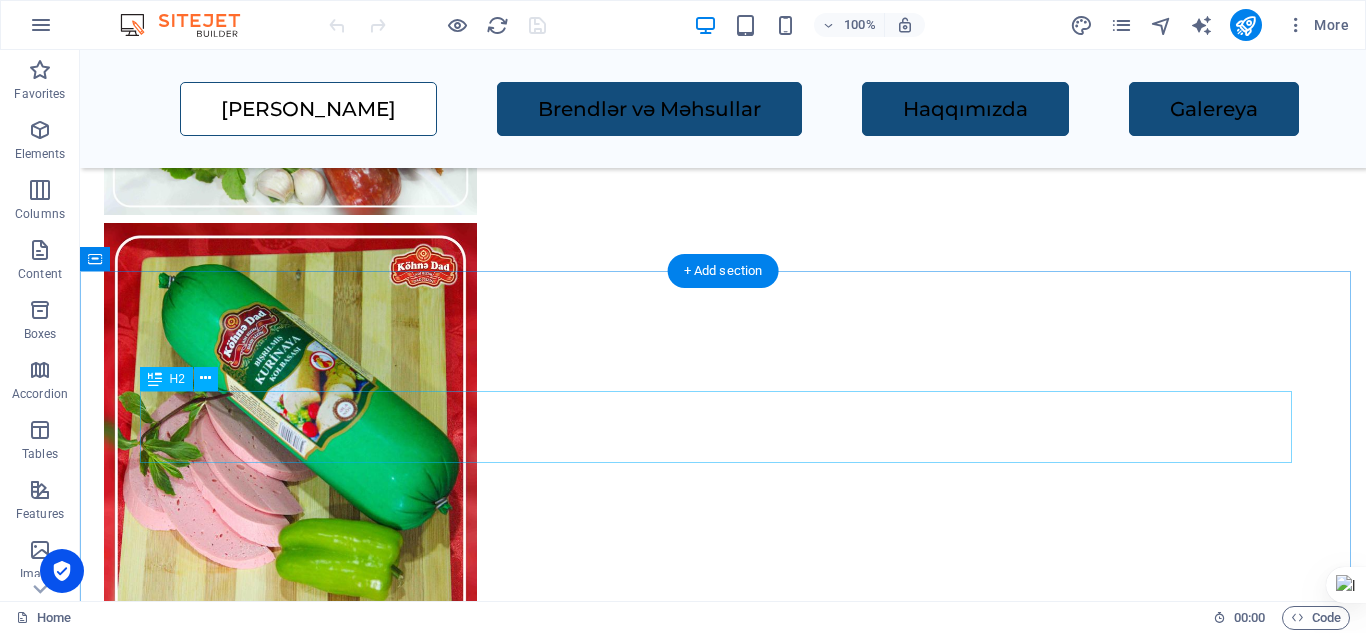click on "Our Services" at bounding box center (723, 2302) 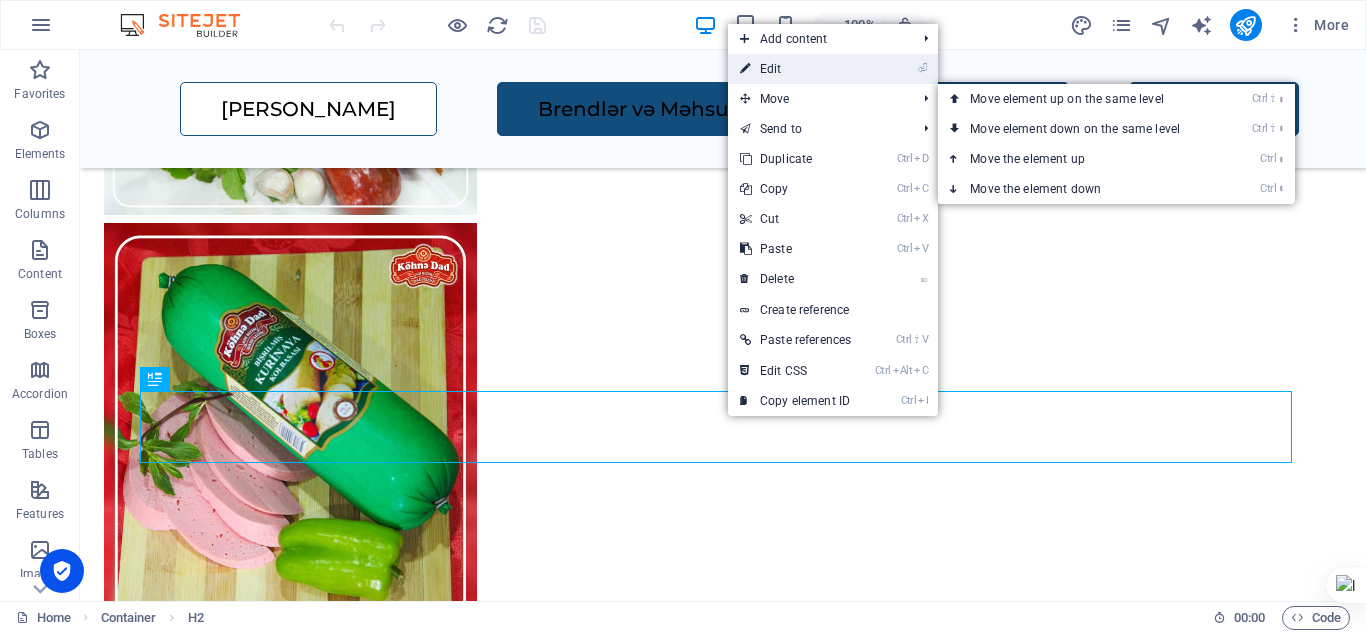 drag, startPoint x: 798, startPoint y: 76, endPoint x: 385, endPoint y: 27, distance: 415.89664 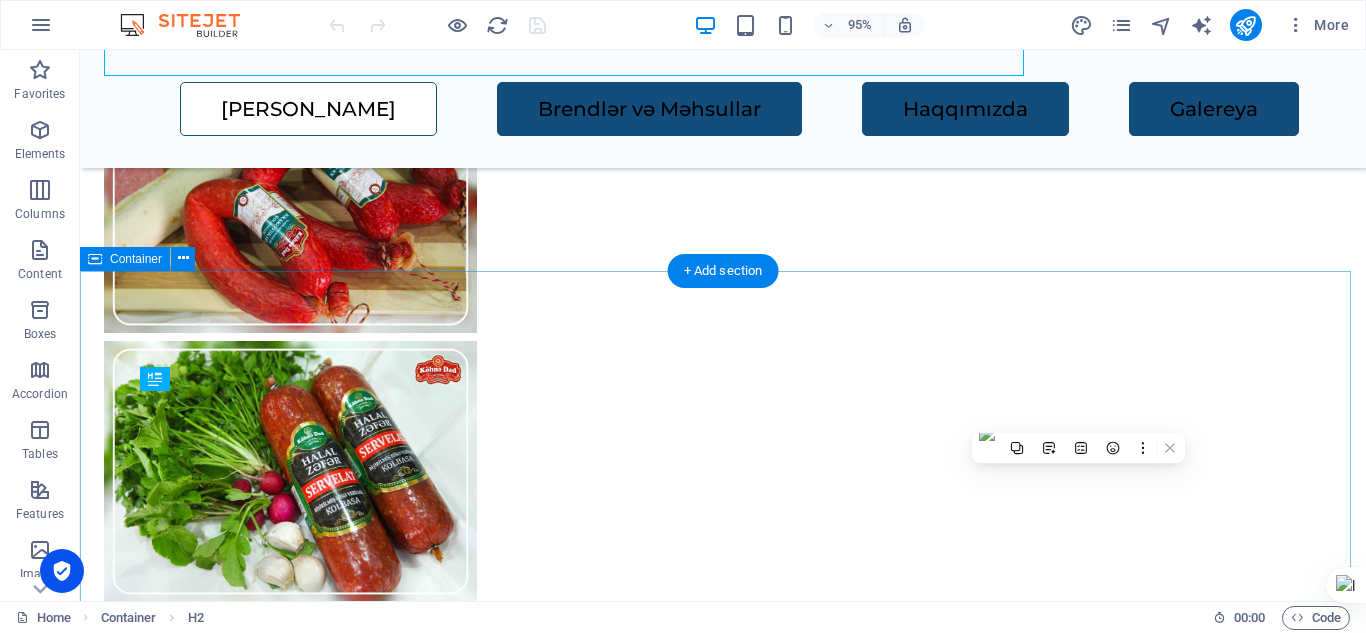 scroll, scrollTop: 3300, scrollLeft: 0, axis: vertical 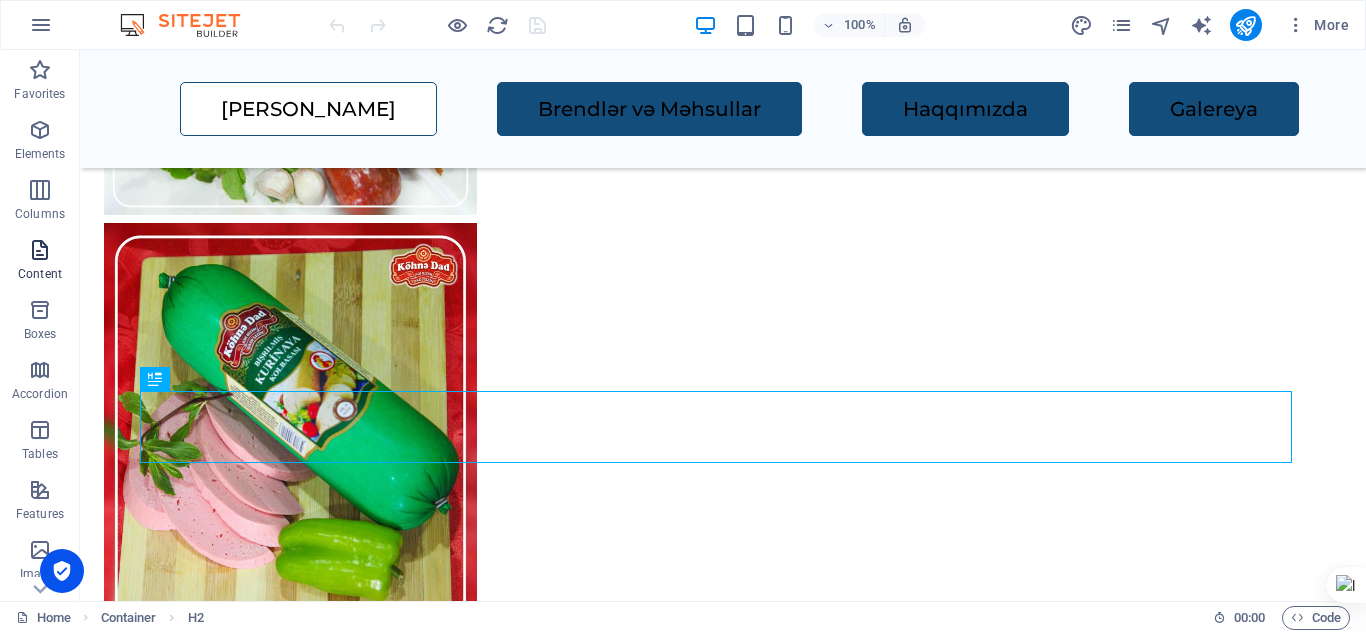 click on "Content" at bounding box center [40, 262] 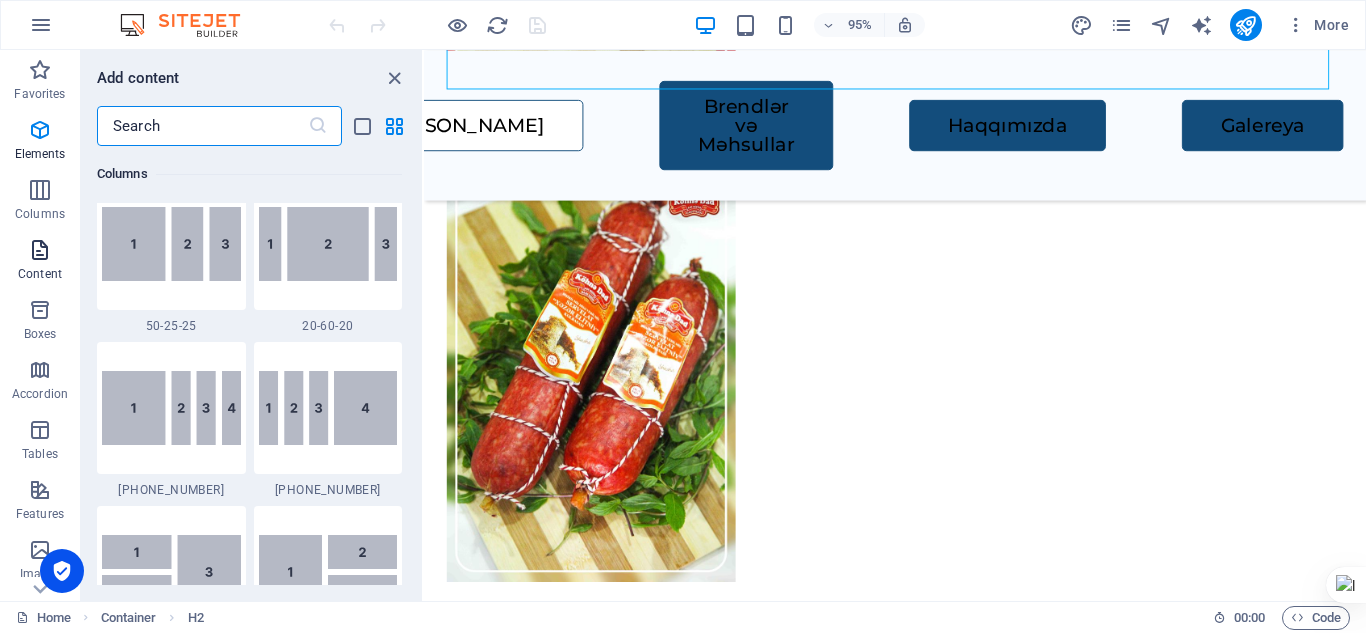 scroll, scrollTop: 3499, scrollLeft: 0, axis: vertical 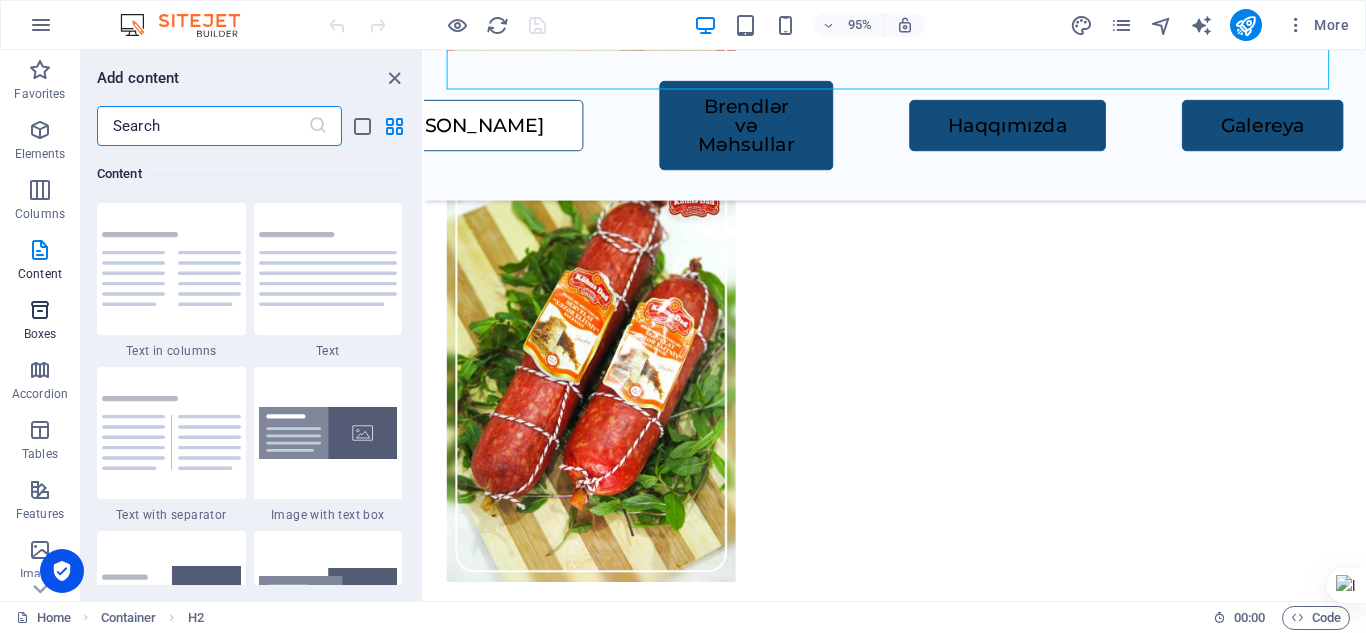 click on "Boxes" at bounding box center (40, 322) 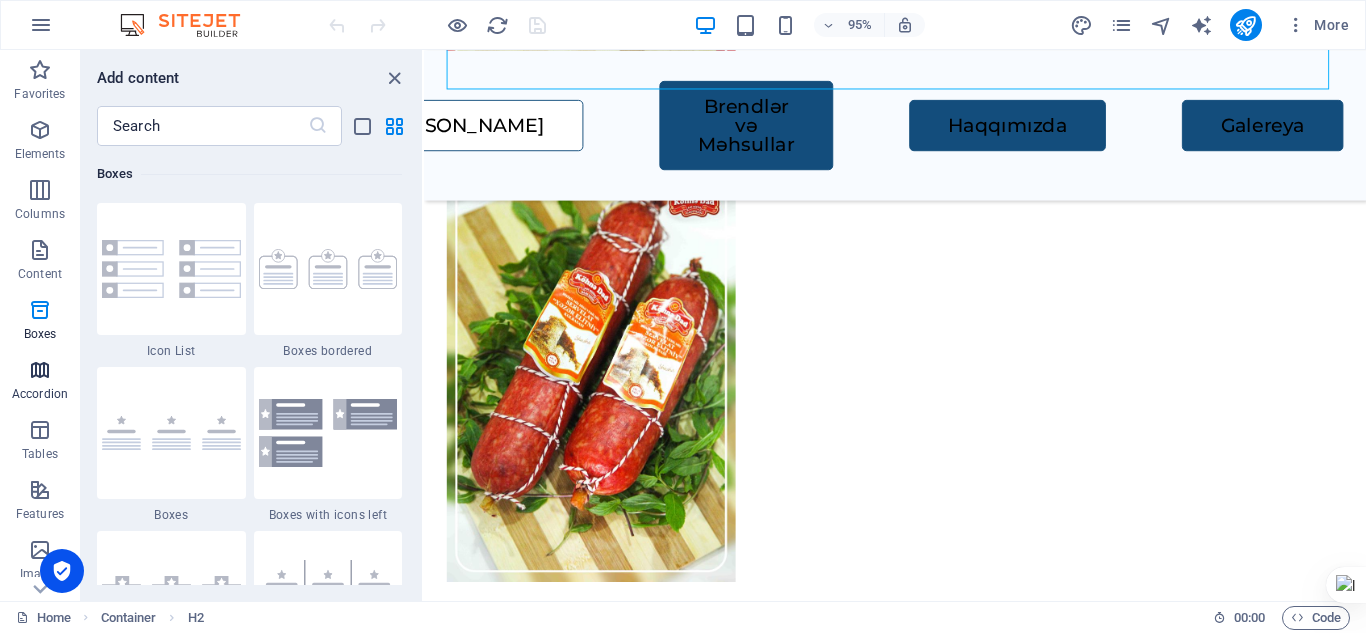 click on "Accordion" at bounding box center (40, 382) 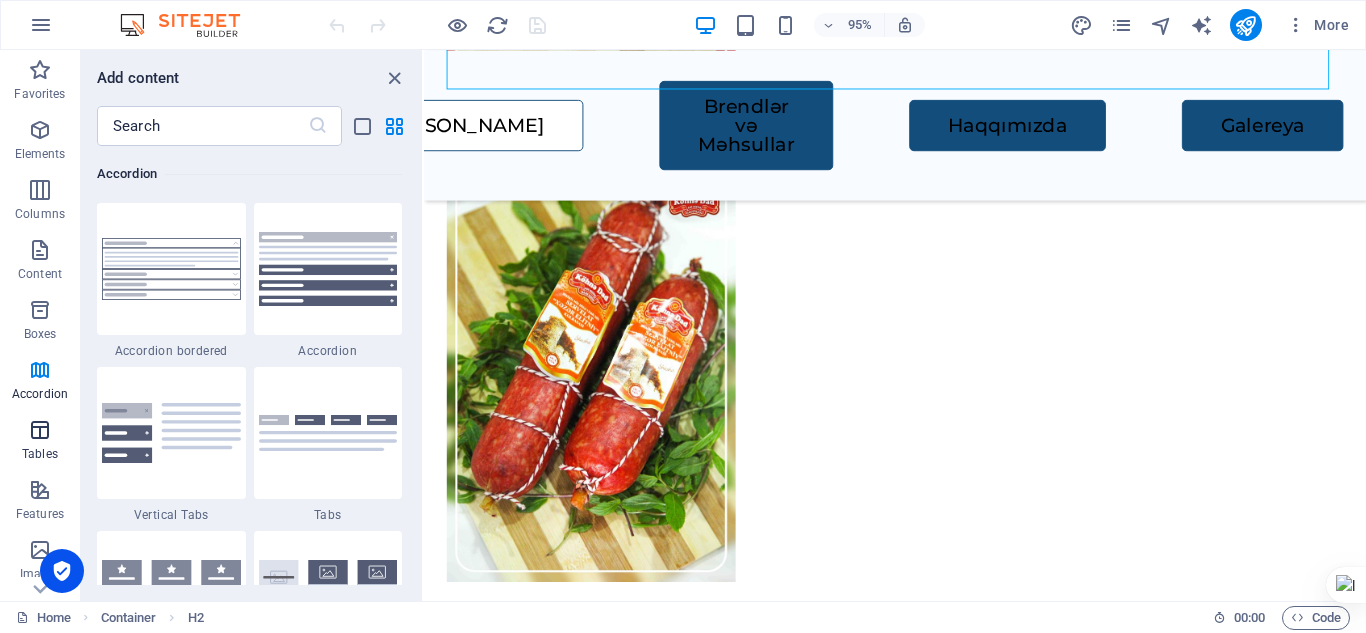 click on "Tables" at bounding box center (40, 442) 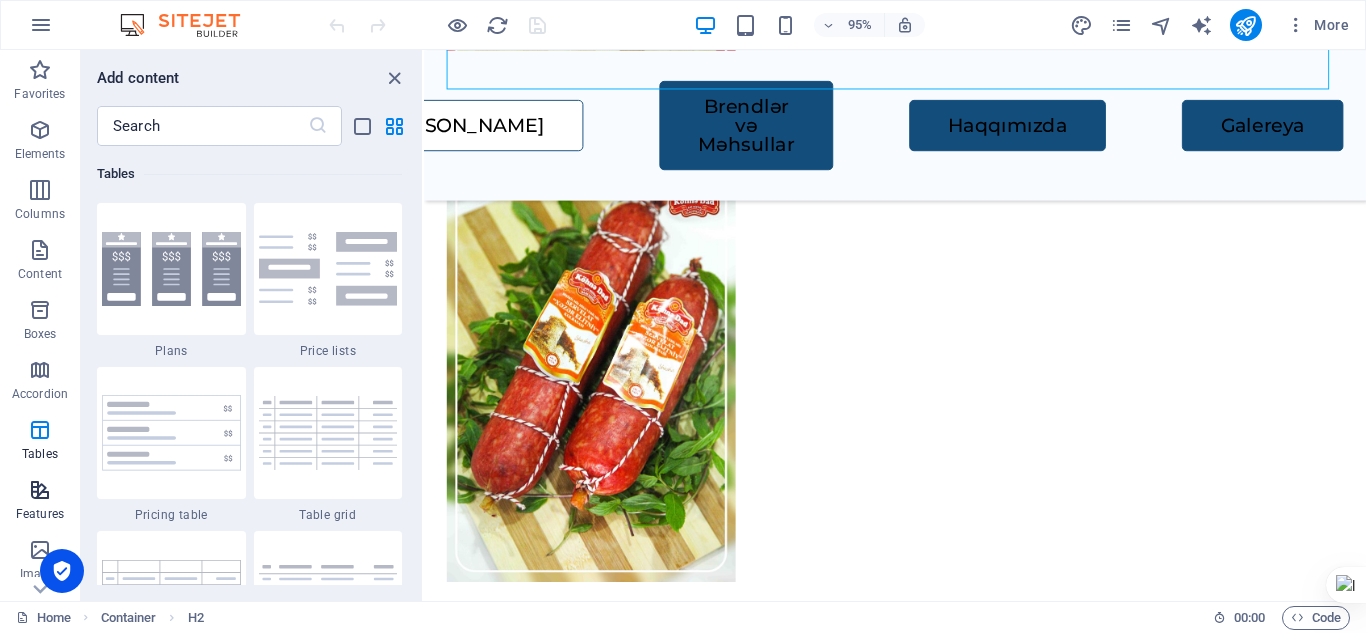 click at bounding box center [40, 490] 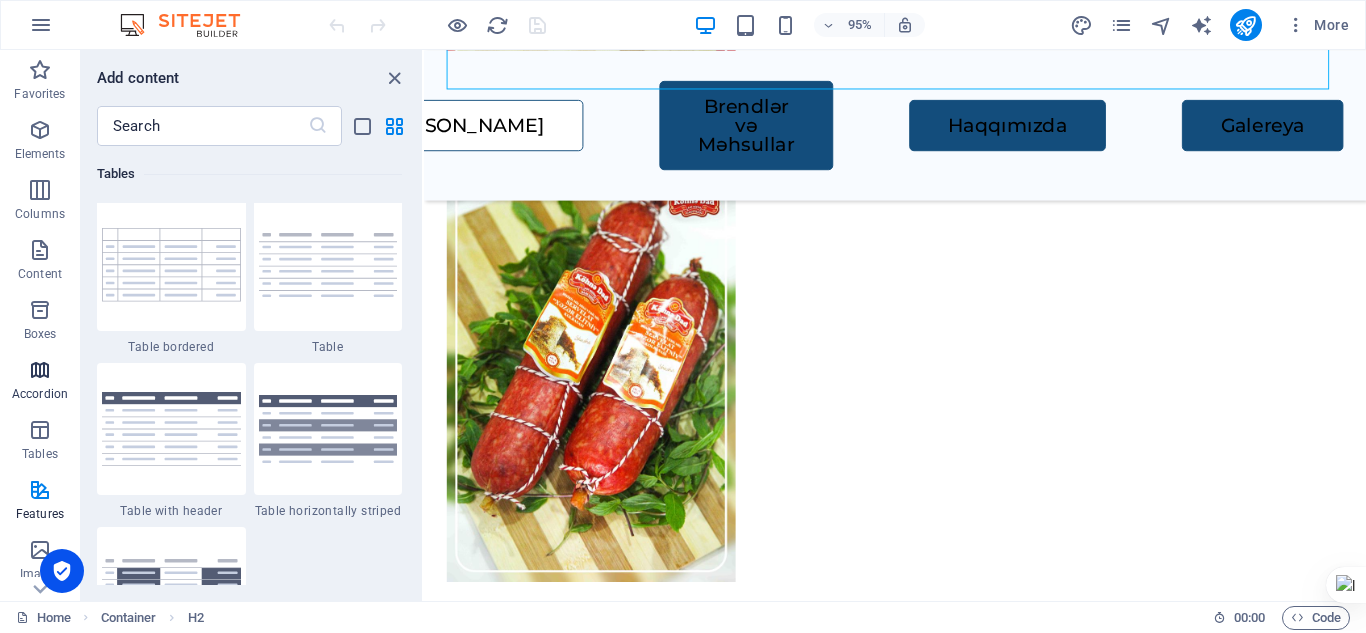 scroll, scrollTop: 7631, scrollLeft: 0, axis: vertical 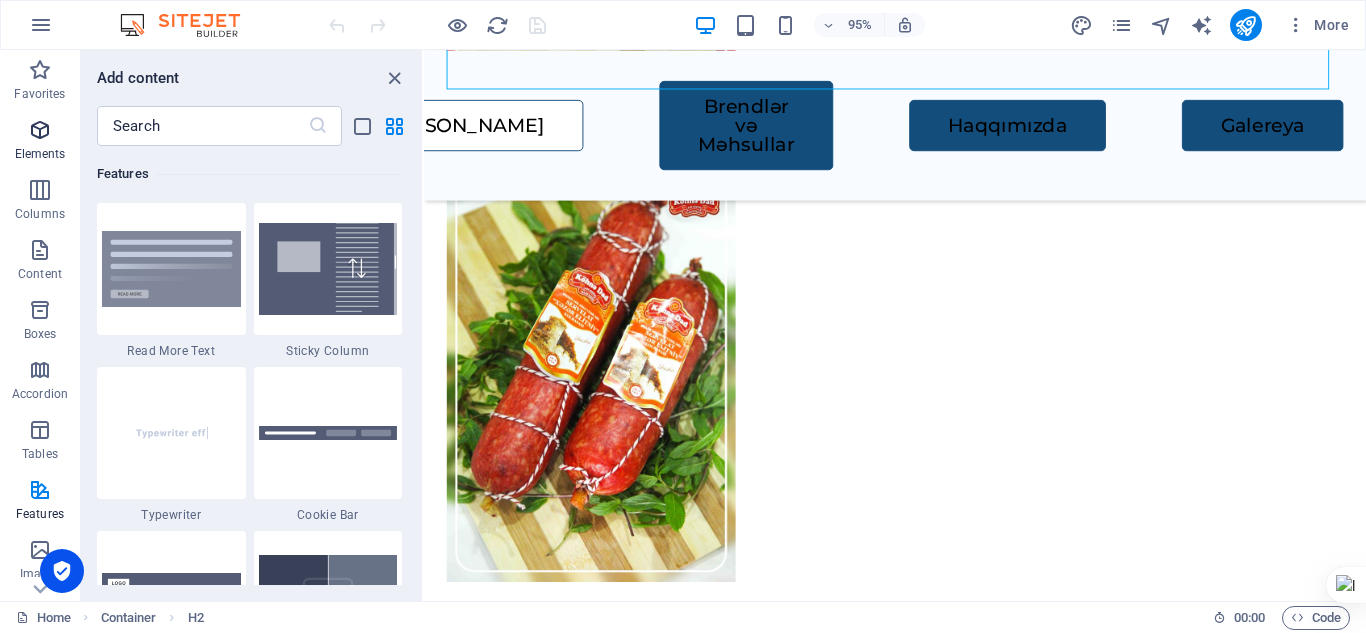 click at bounding box center [40, 130] 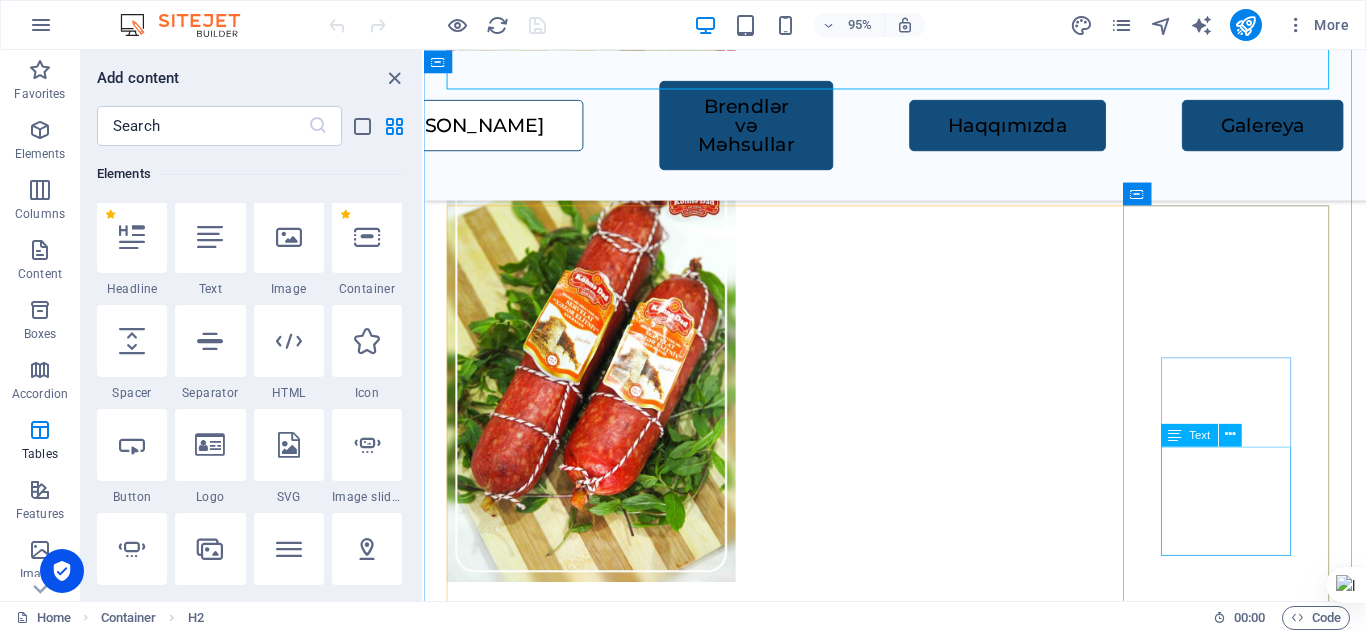 scroll, scrollTop: 213, scrollLeft: 0, axis: vertical 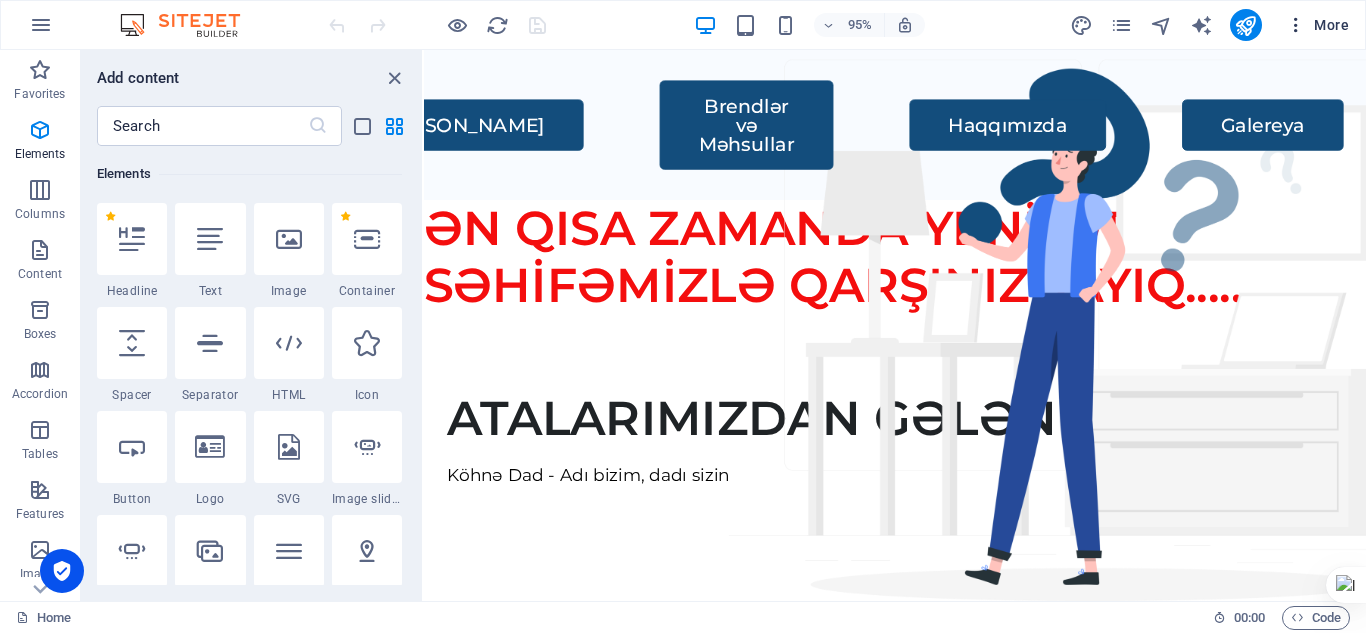 click on "More" at bounding box center (1317, 25) 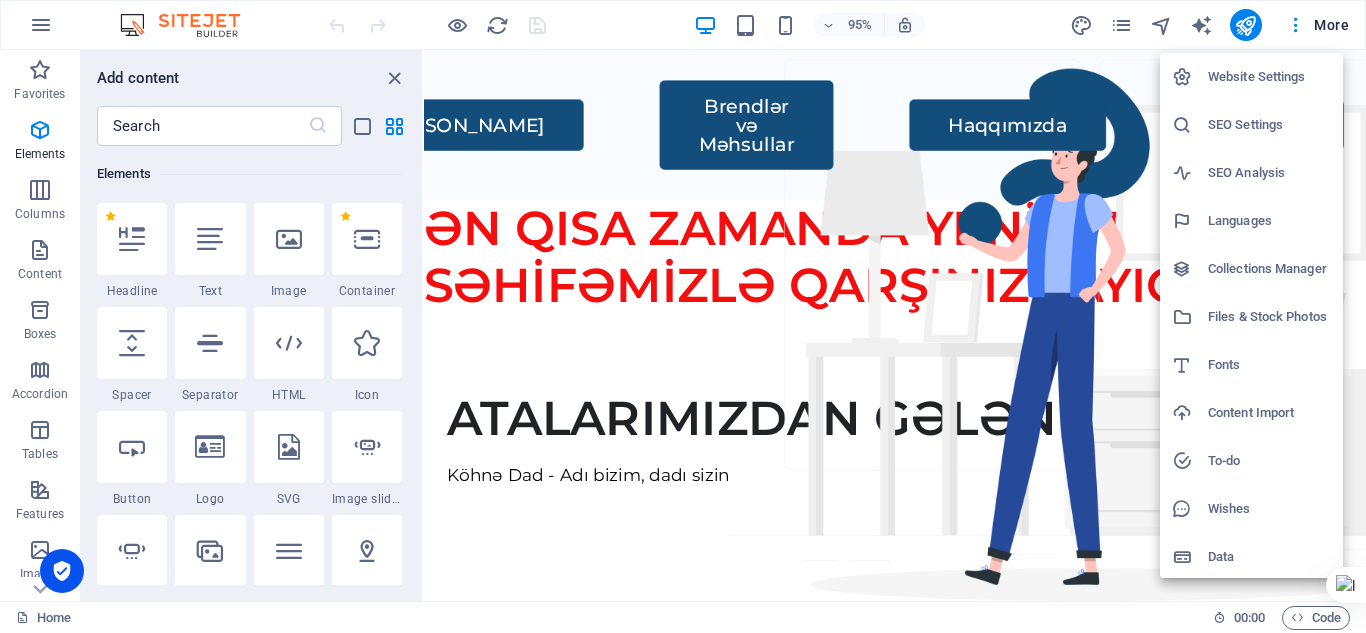 click at bounding box center (683, 316) 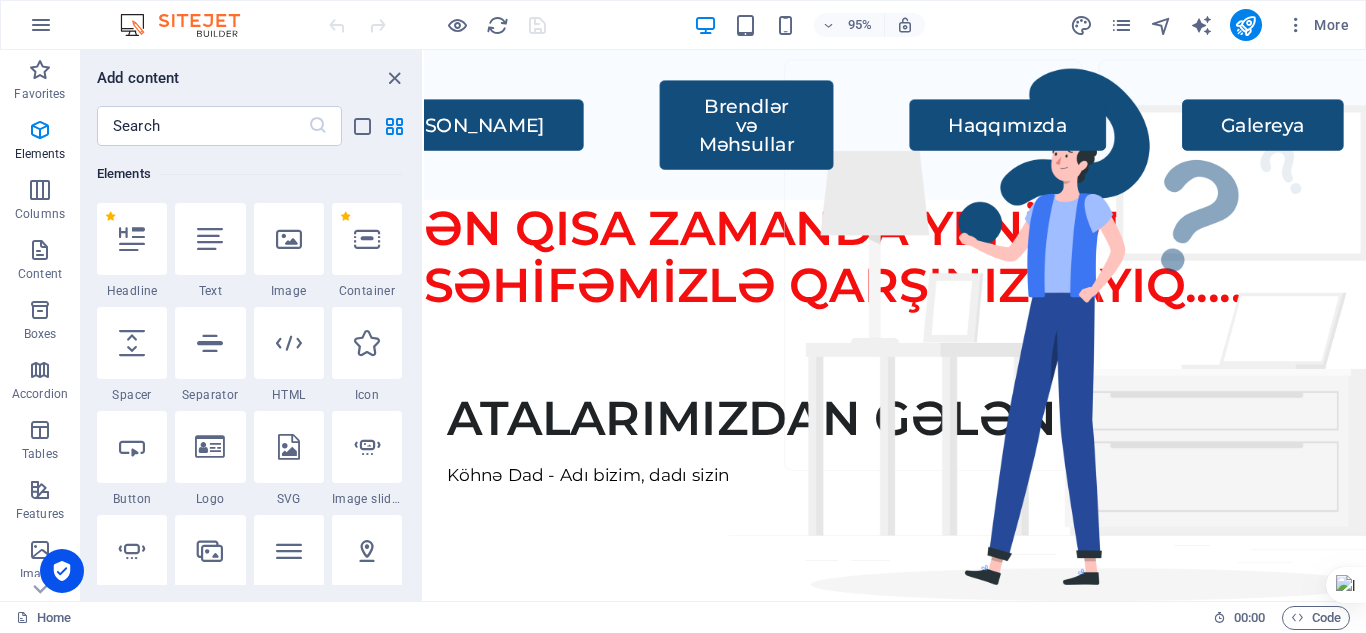 click at bounding box center [394, 78] 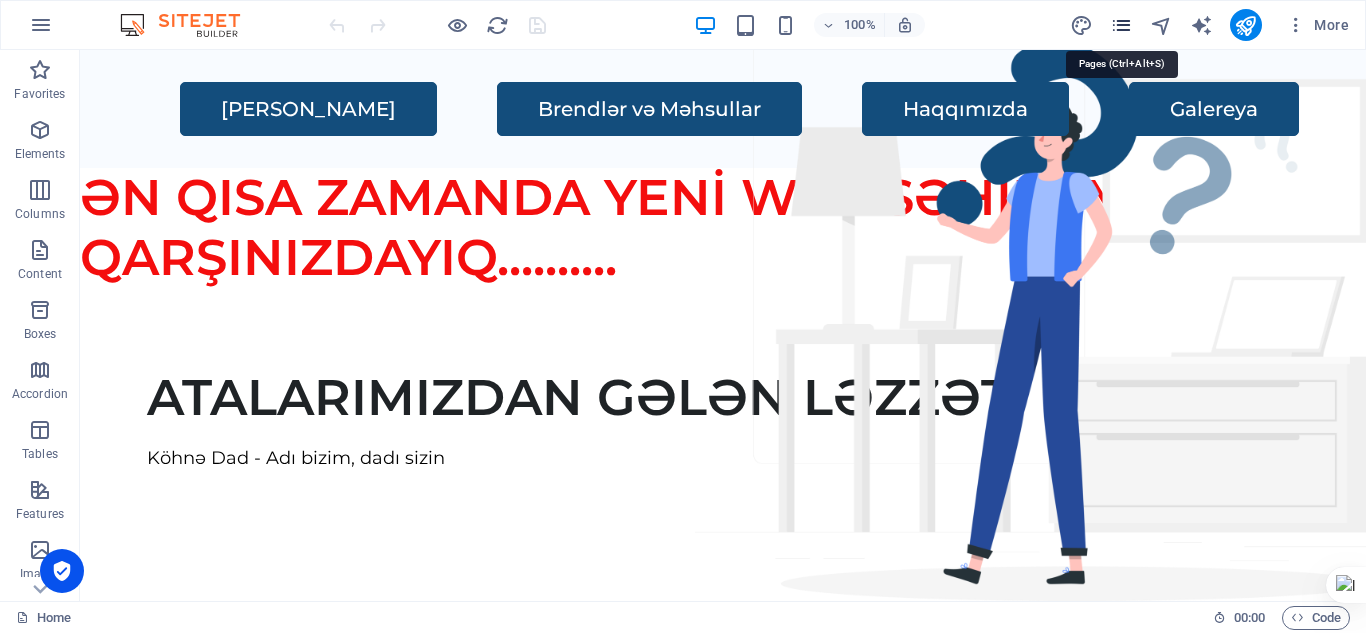click at bounding box center (1121, 25) 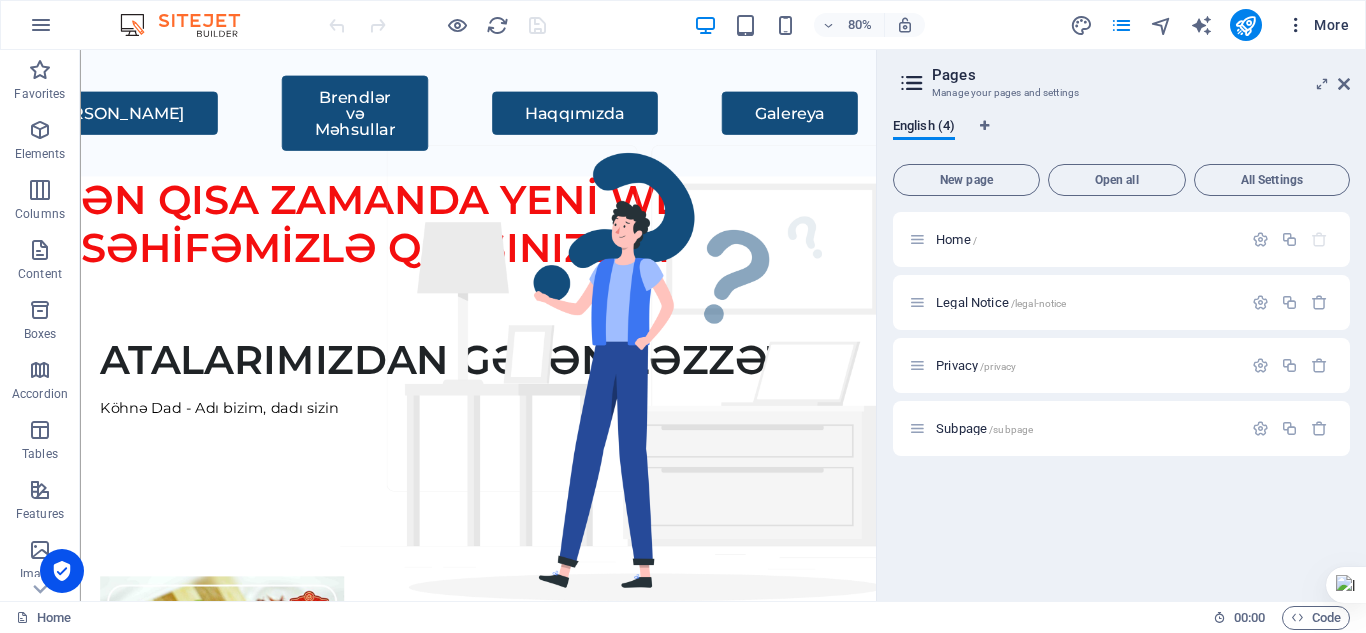 click at bounding box center (1296, 25) 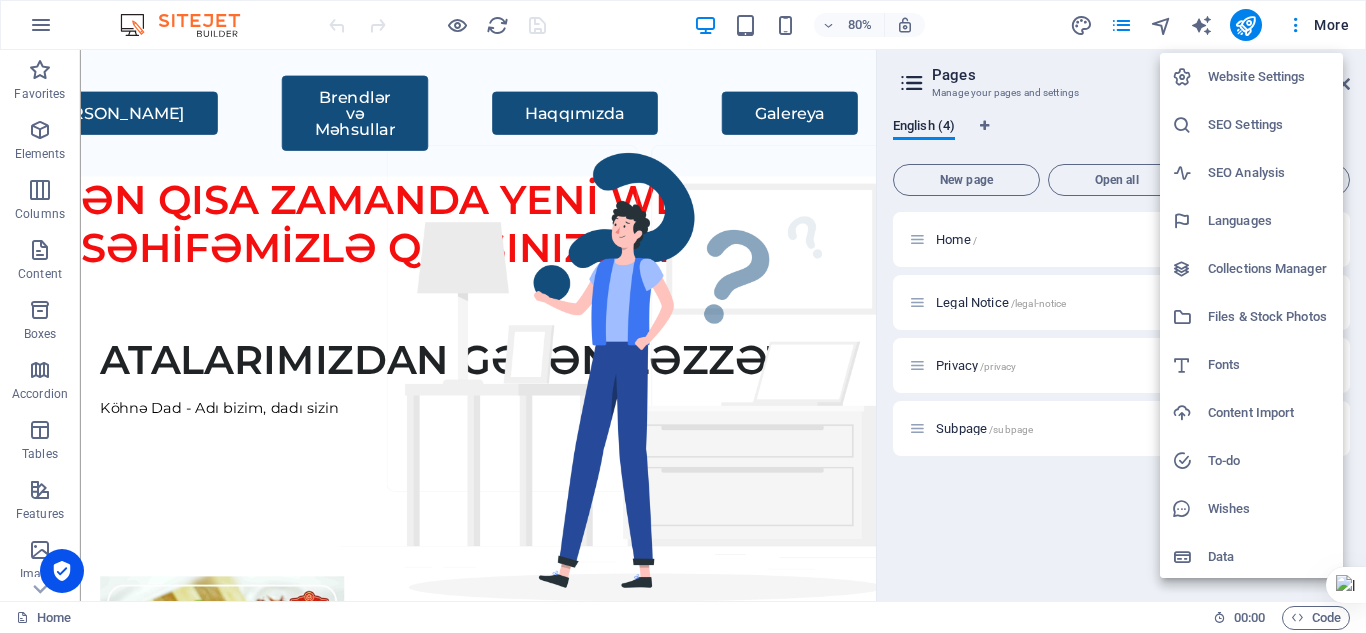 click on "Content Import" at bounding box center (1269, 413) 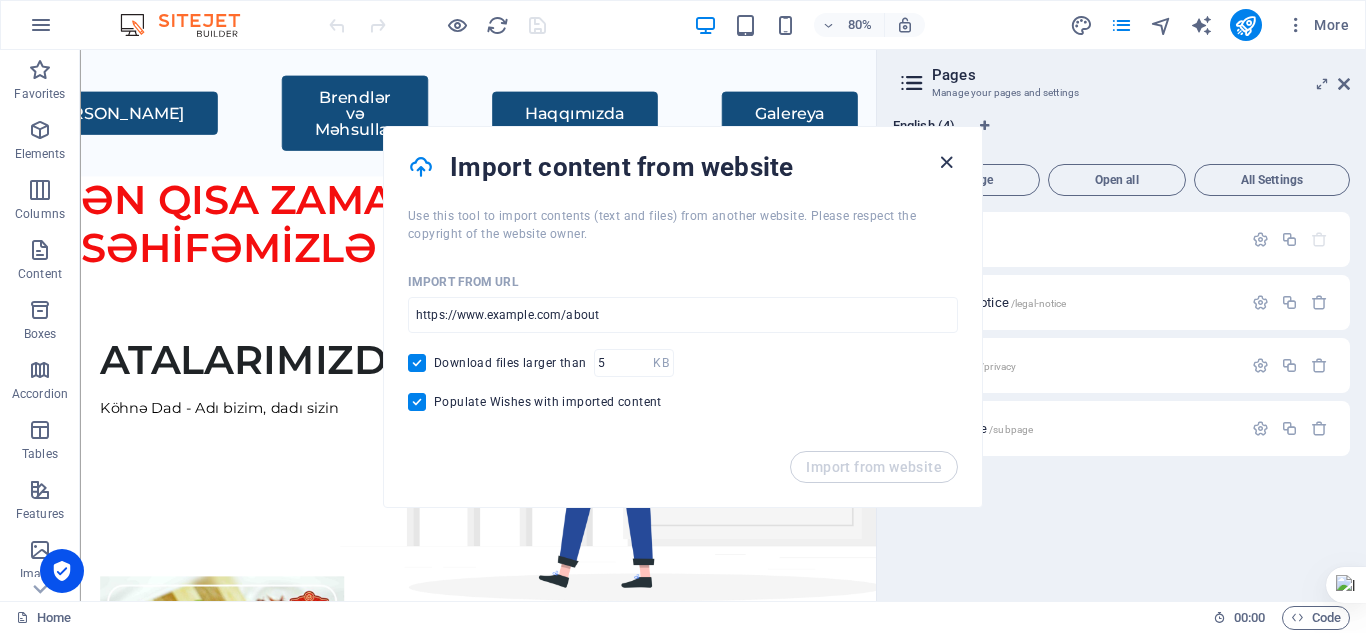 click at bounding box center (946, 162) 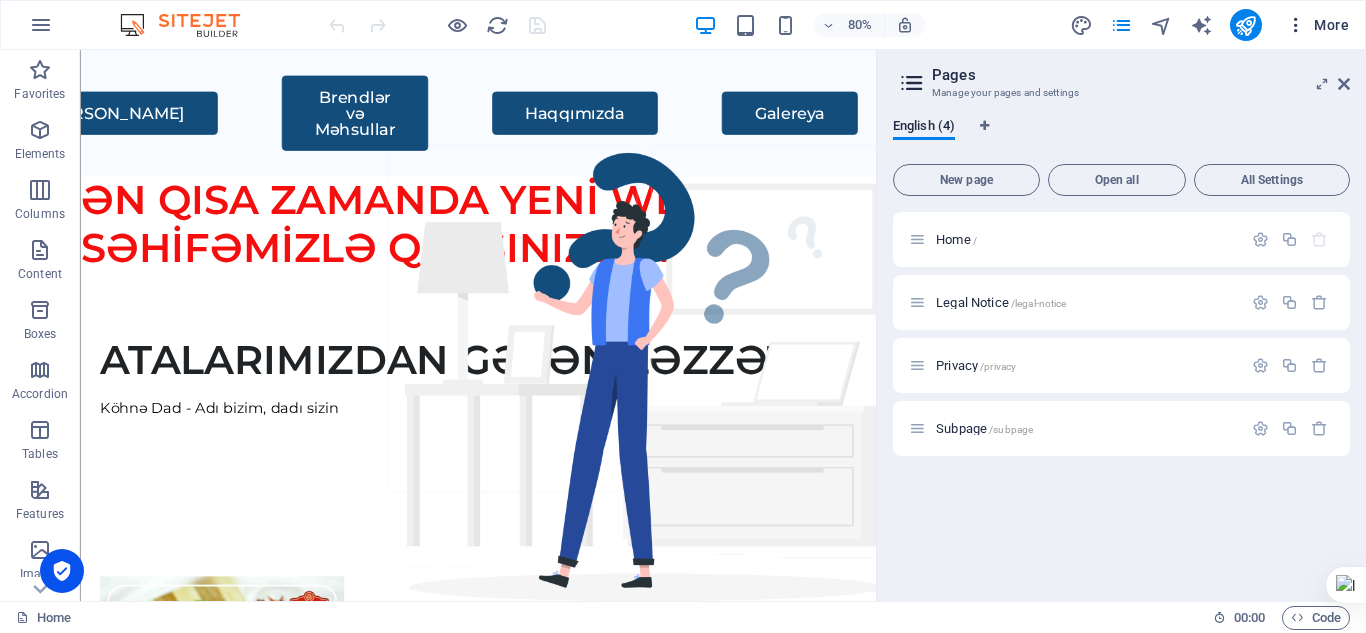click at bounding box center (1296, 25) 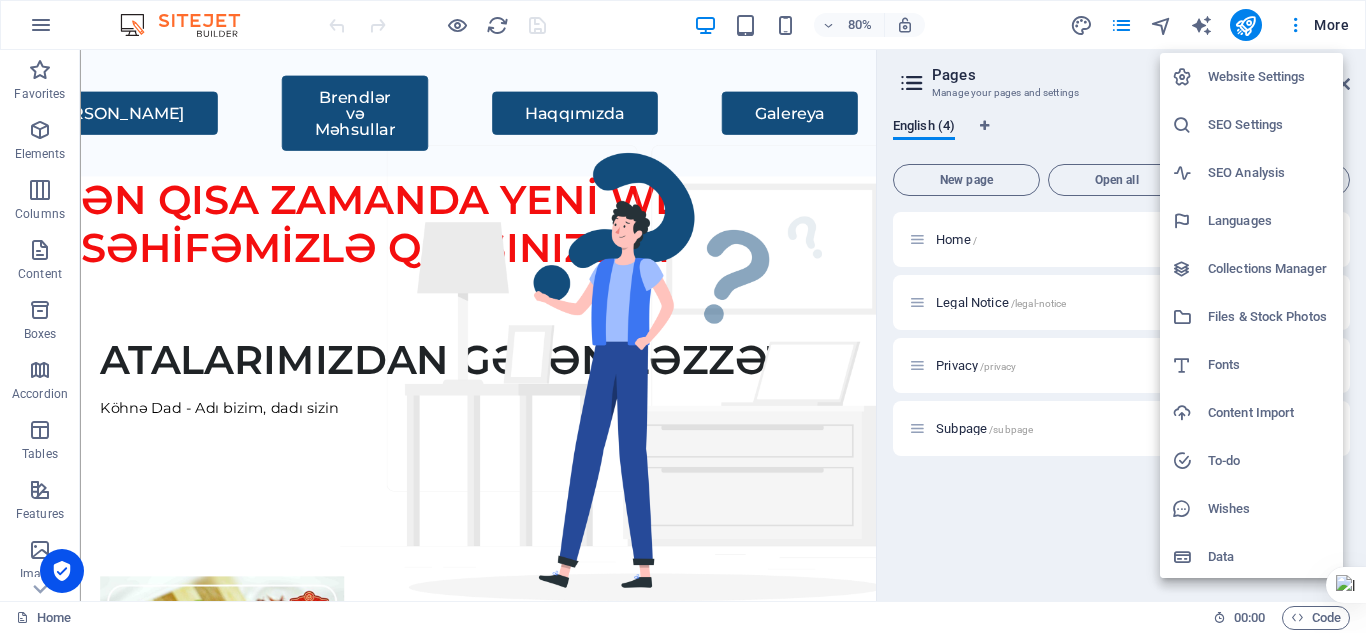 click on "Data" at bounding box center [1269, 557] 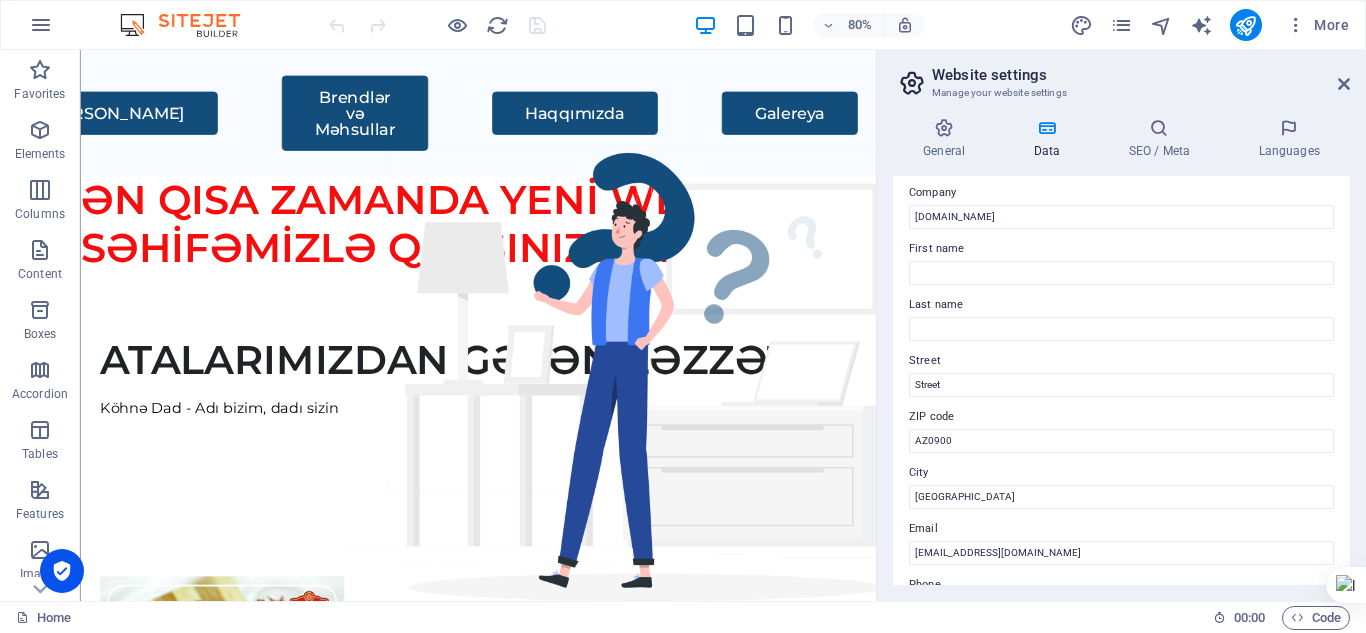 scroll, scrollTop: 0, scrollLeft: 0, axis: both 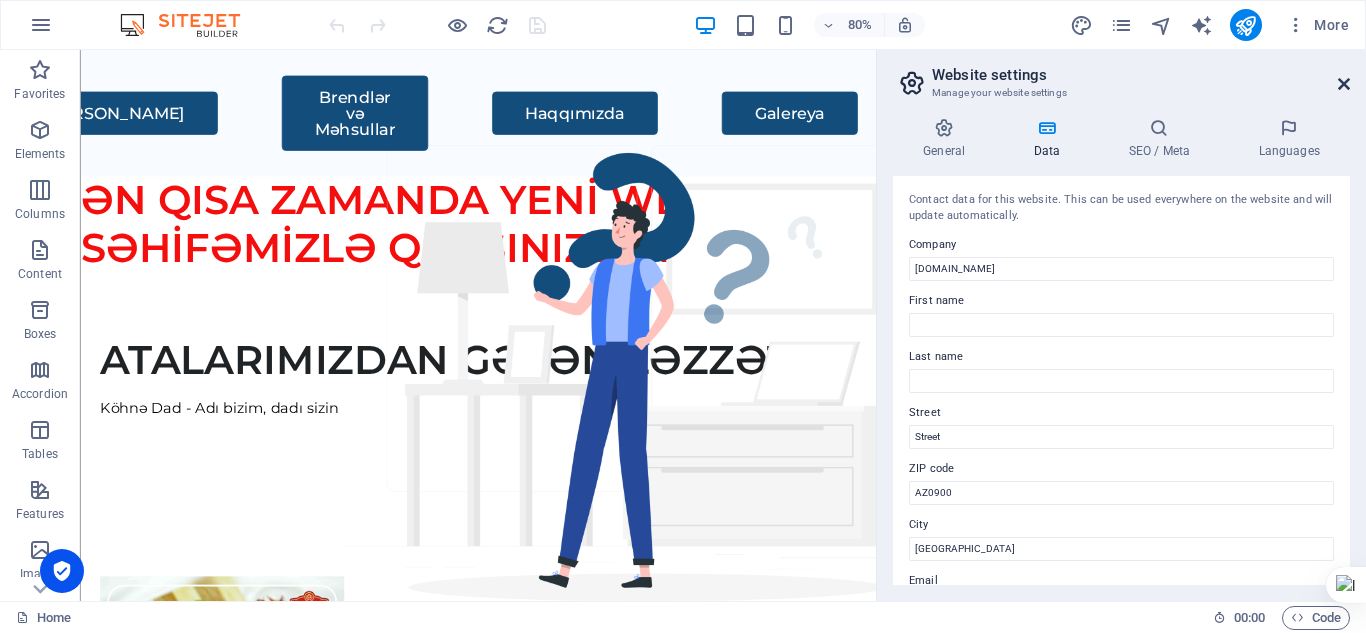 click at bounding box center (1344, 84) 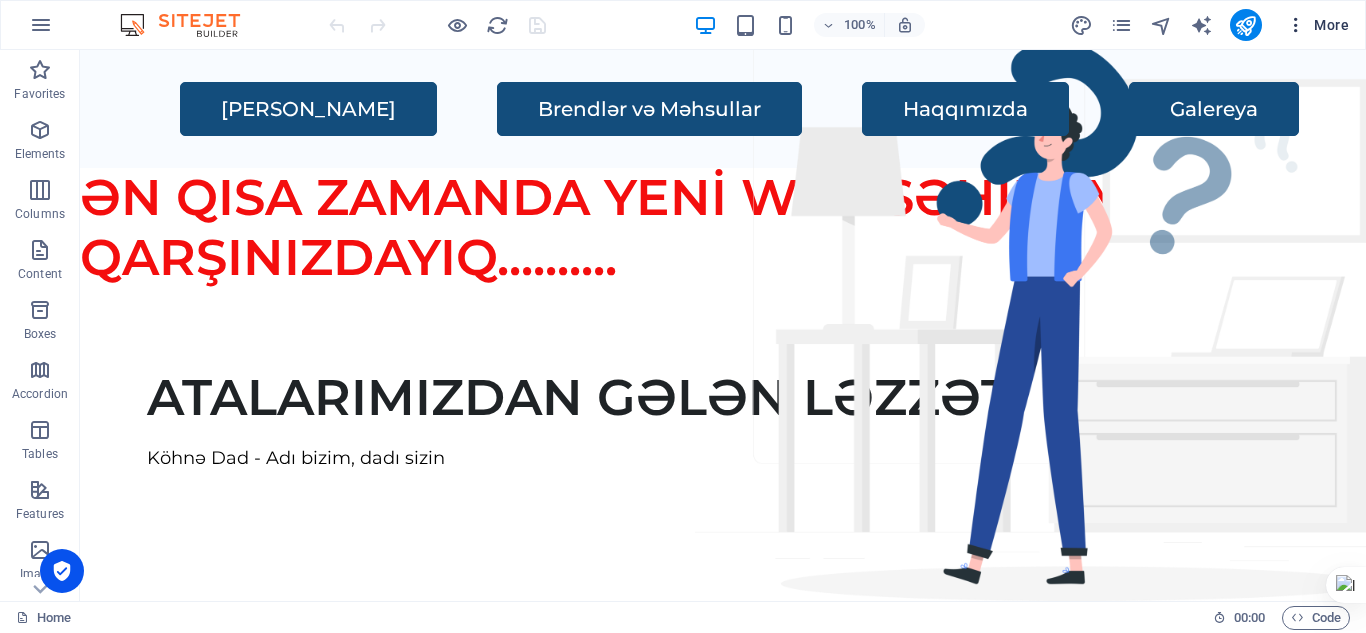click at bounding box center [1296, 25] 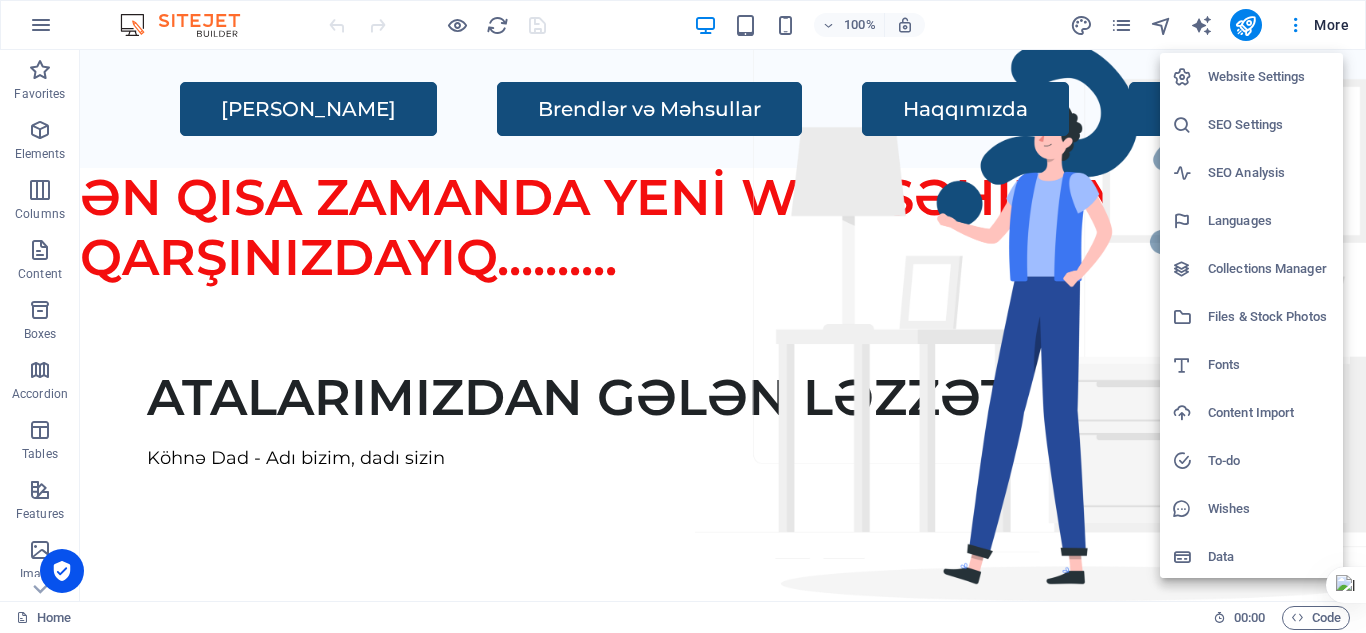 scroll, scrollTop: 3, scrollLeft: 0, axis: vertical 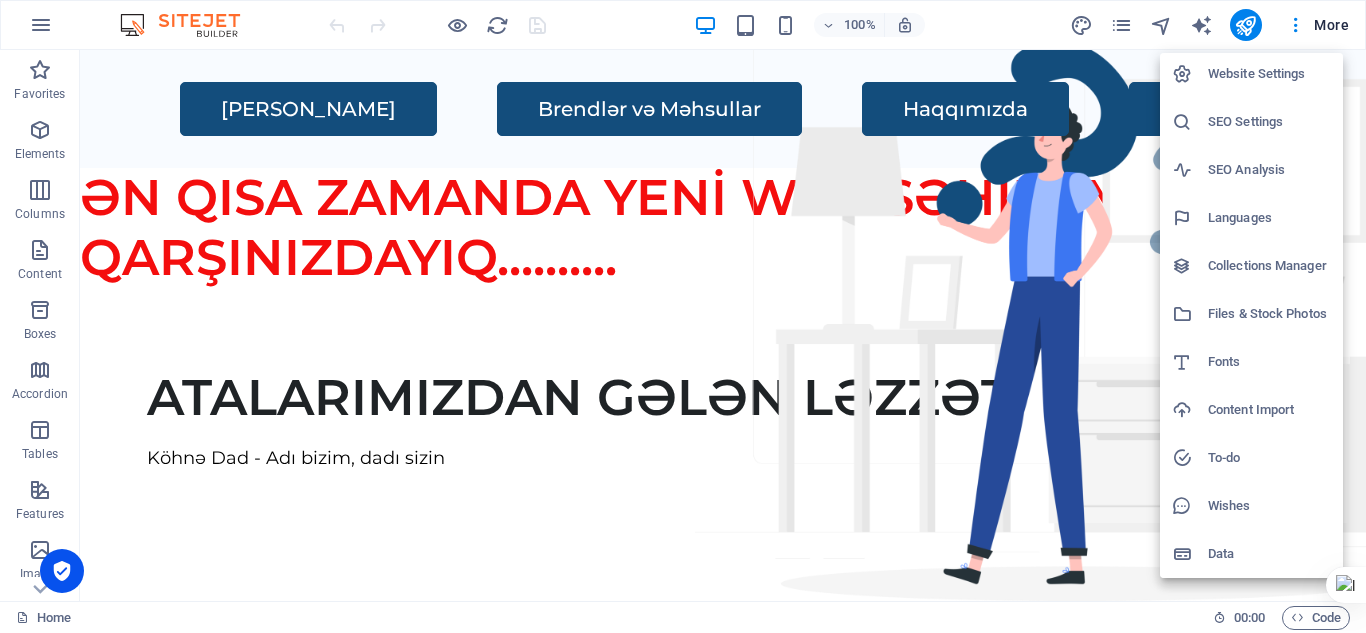 click on "Website Settings" at bounding box center (1251, 74) 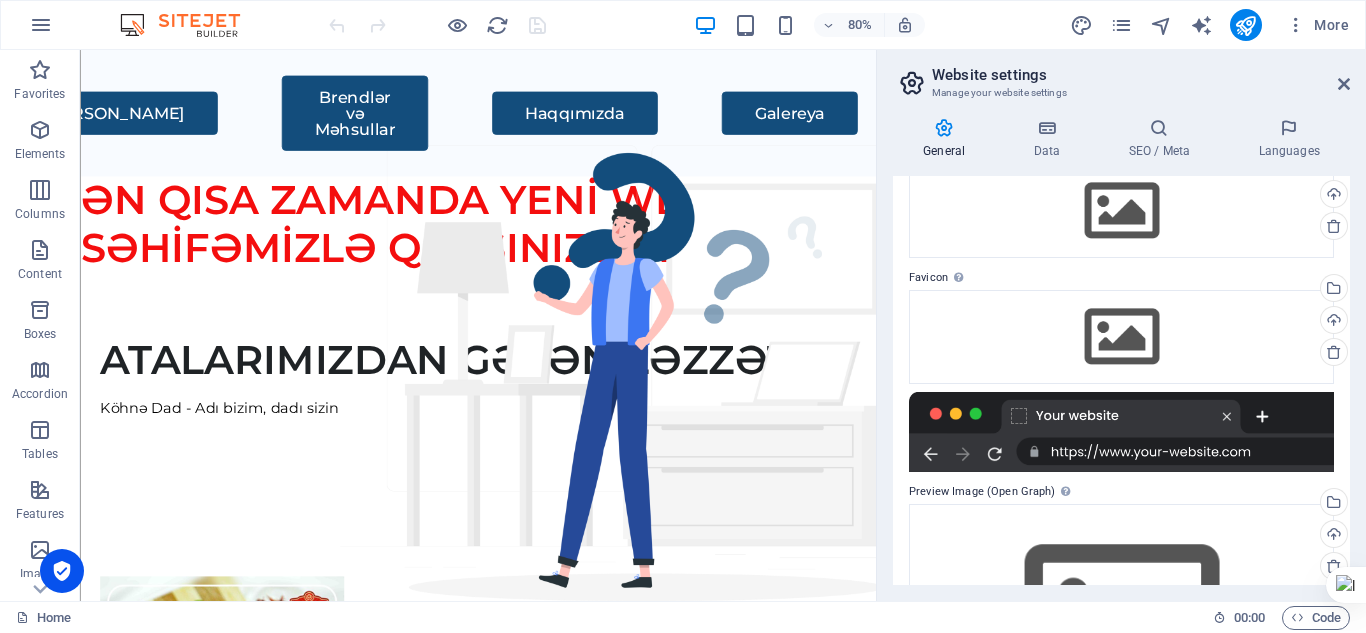 scroll, scrollTop: 0, scrollLeft: 0, axis: both 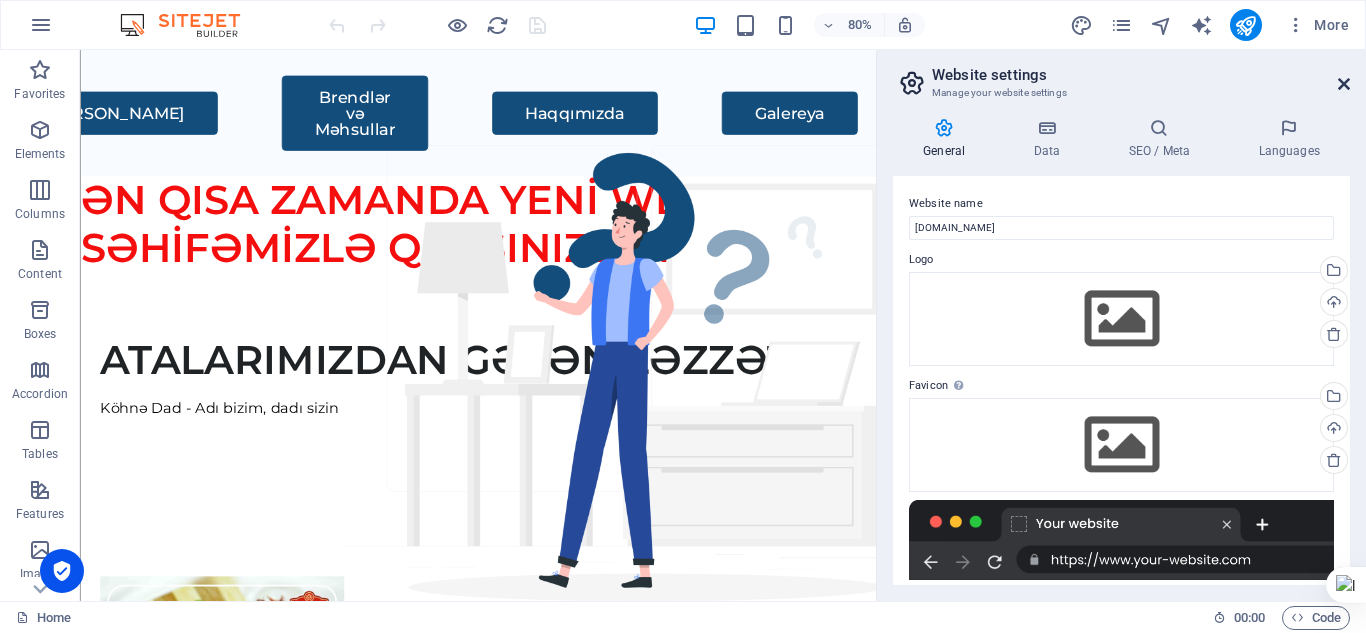 drag, startPoint x: 1267, startPoint y: 33, endPoint x: 1347, endPoint y: 82, distance: 93.813644 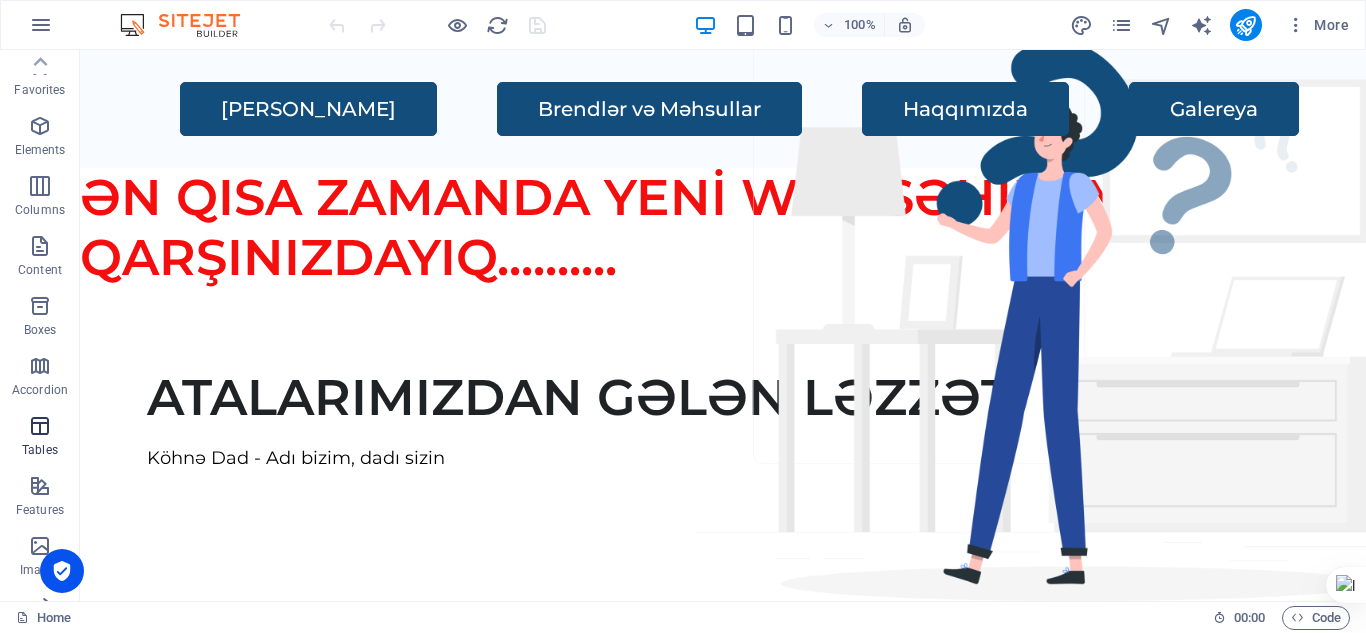 scroll, scrollTop: 0, scrollLeft: 0, axis: both 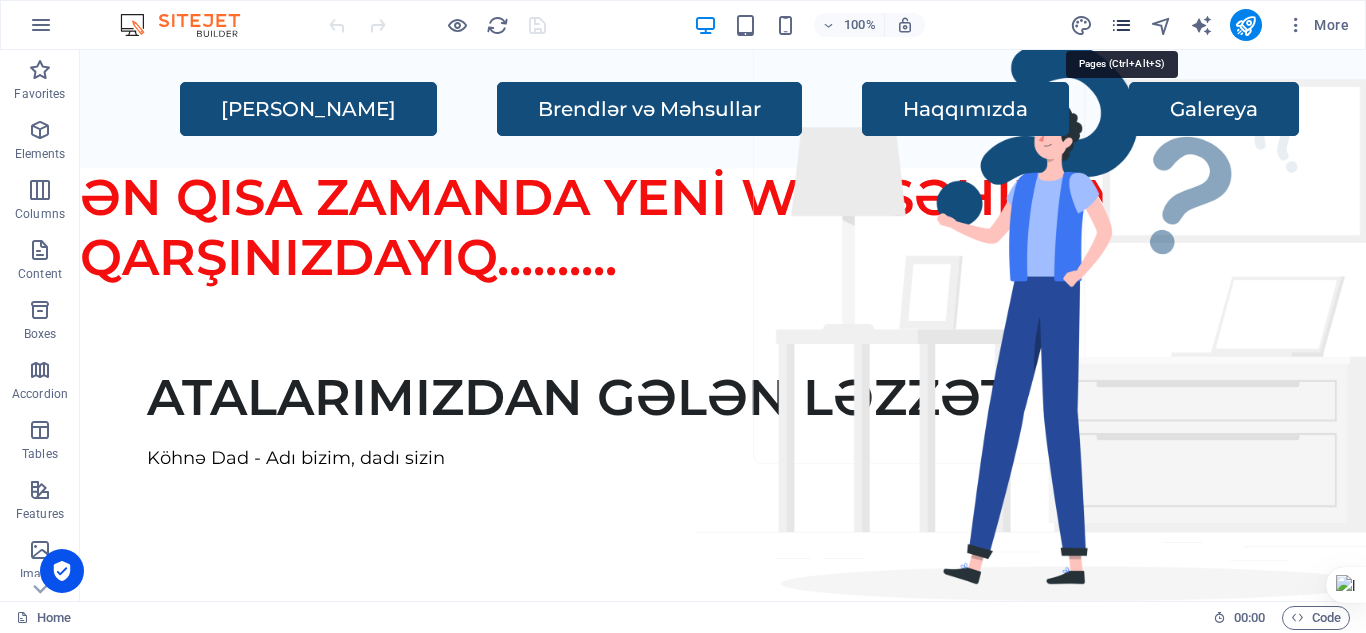 click at bounding box center [1121, 25] 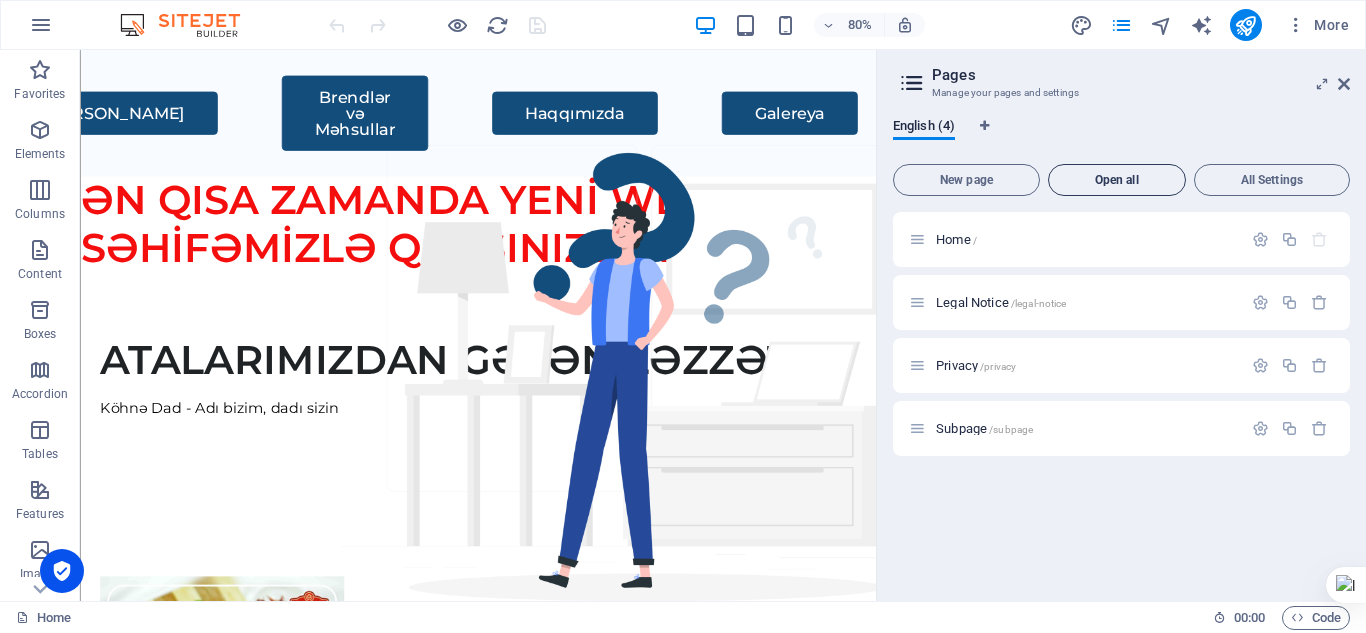 click on "Open all" at bounding box center (1117, 180) 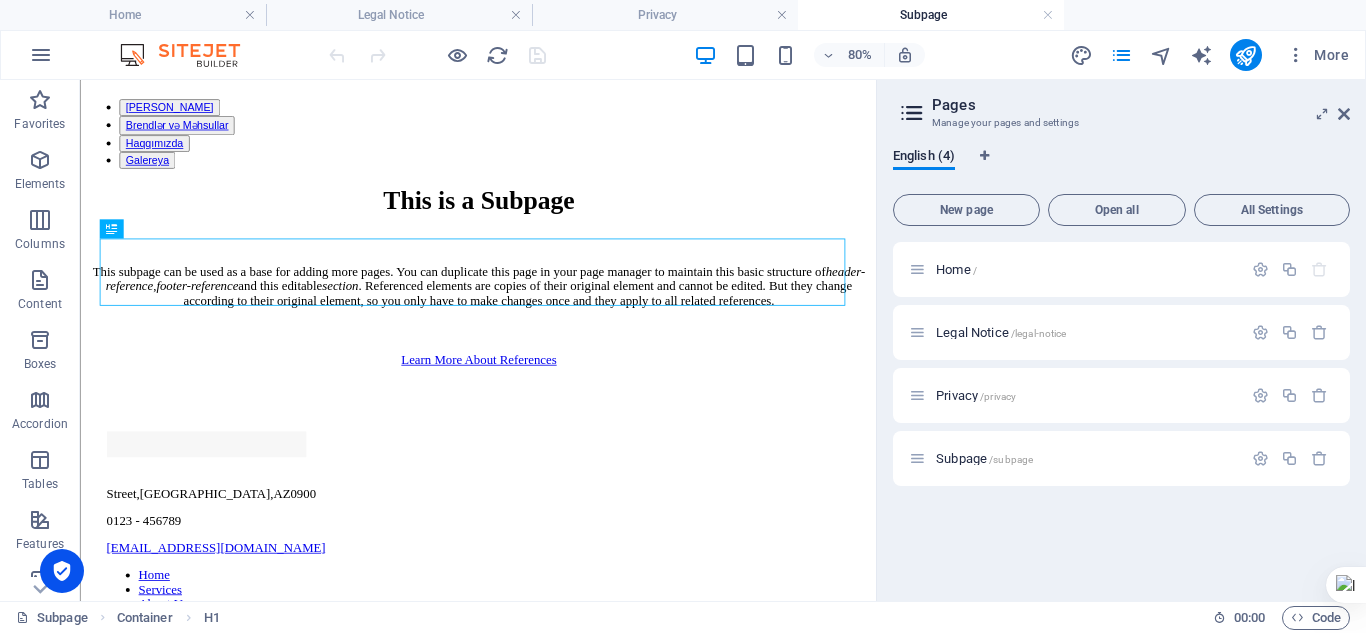 scroll, scrollTop: 0, scrollLeft: 0, axis: both 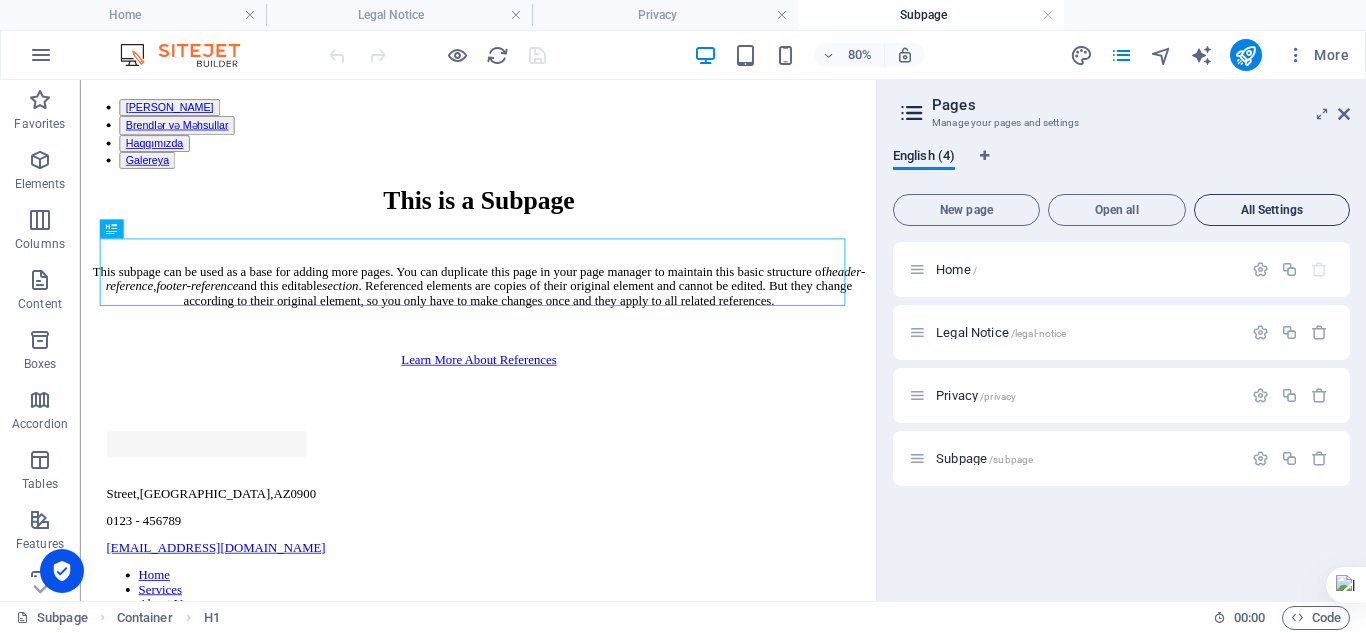 click on "All Settings" at bounding box center (1272, 210) 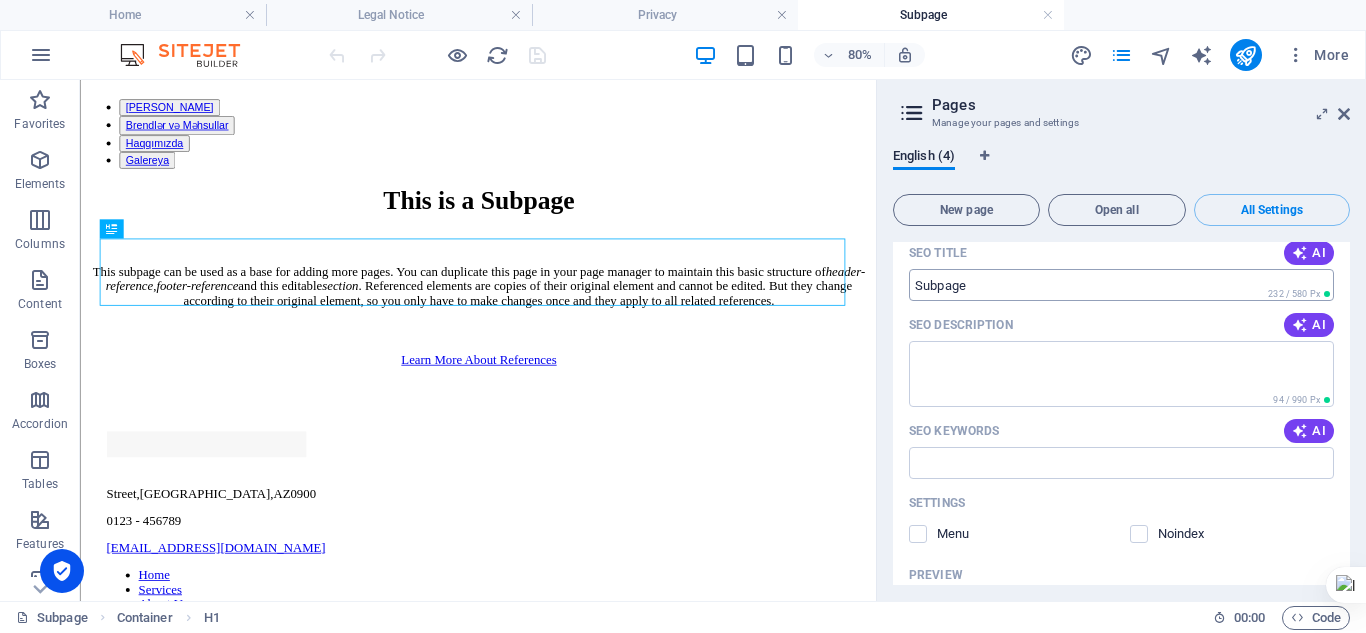 scroll, scrollTop: 0, scrollLeft: 0, axis: both 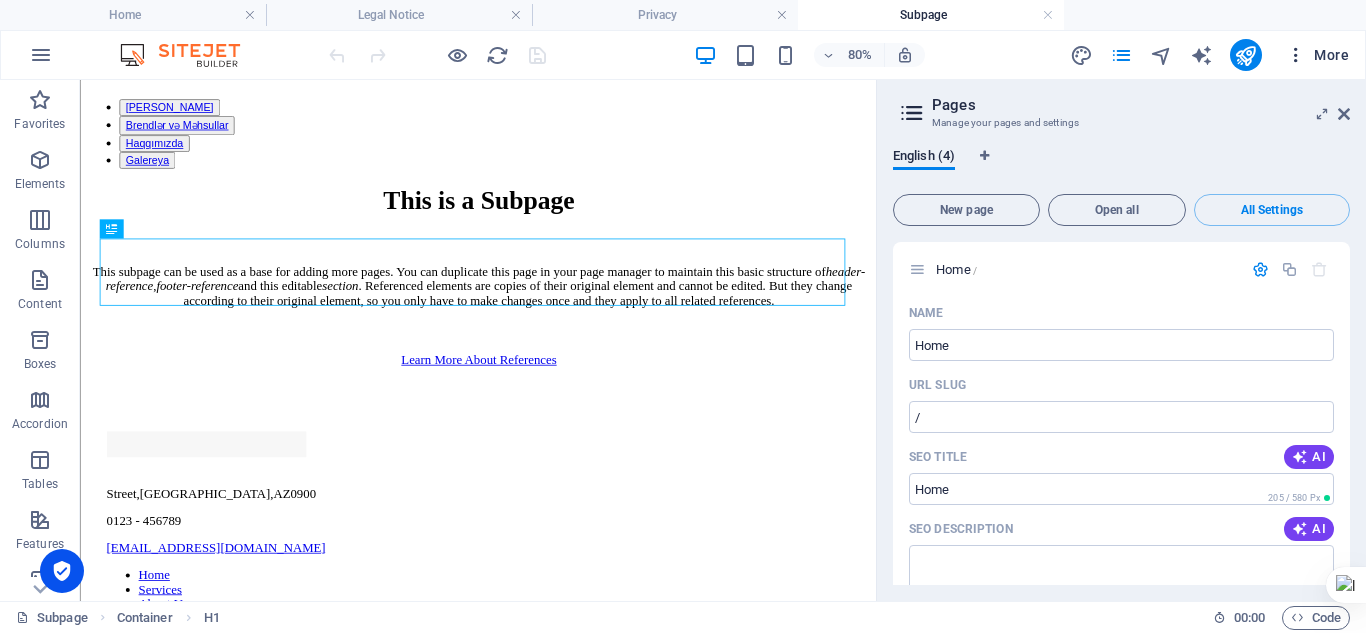 click at bounding box center (1296, 55) 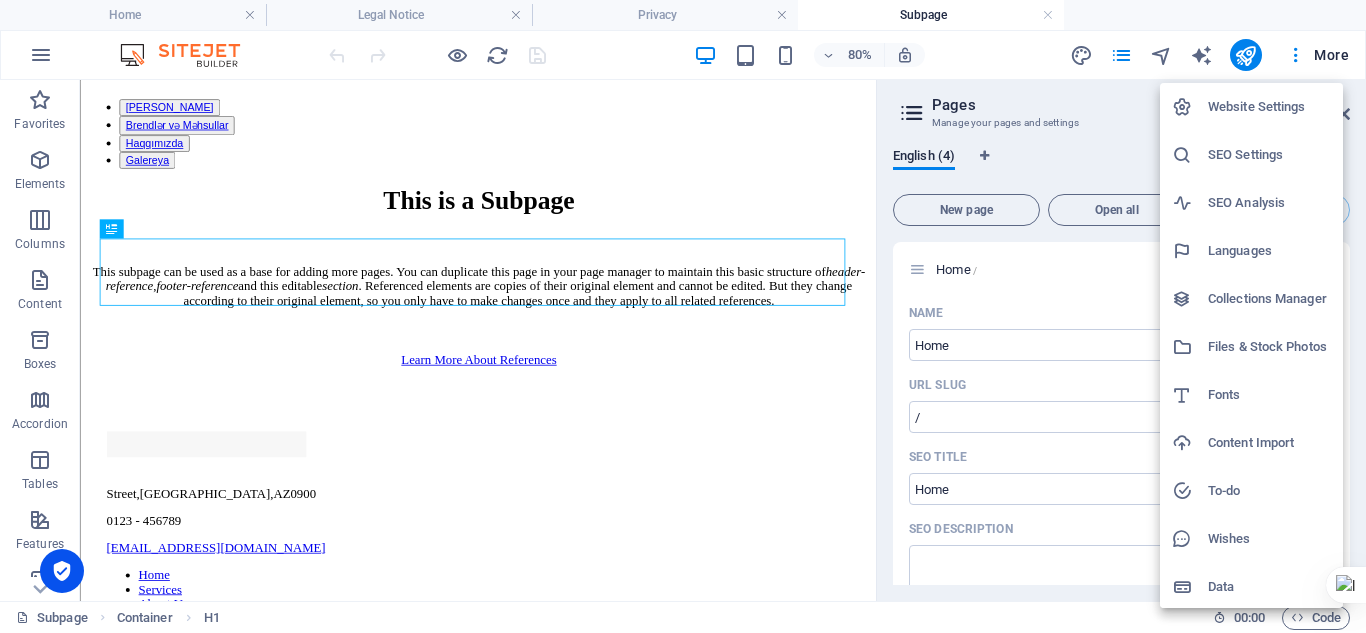 click at bounding box center [683, 316] 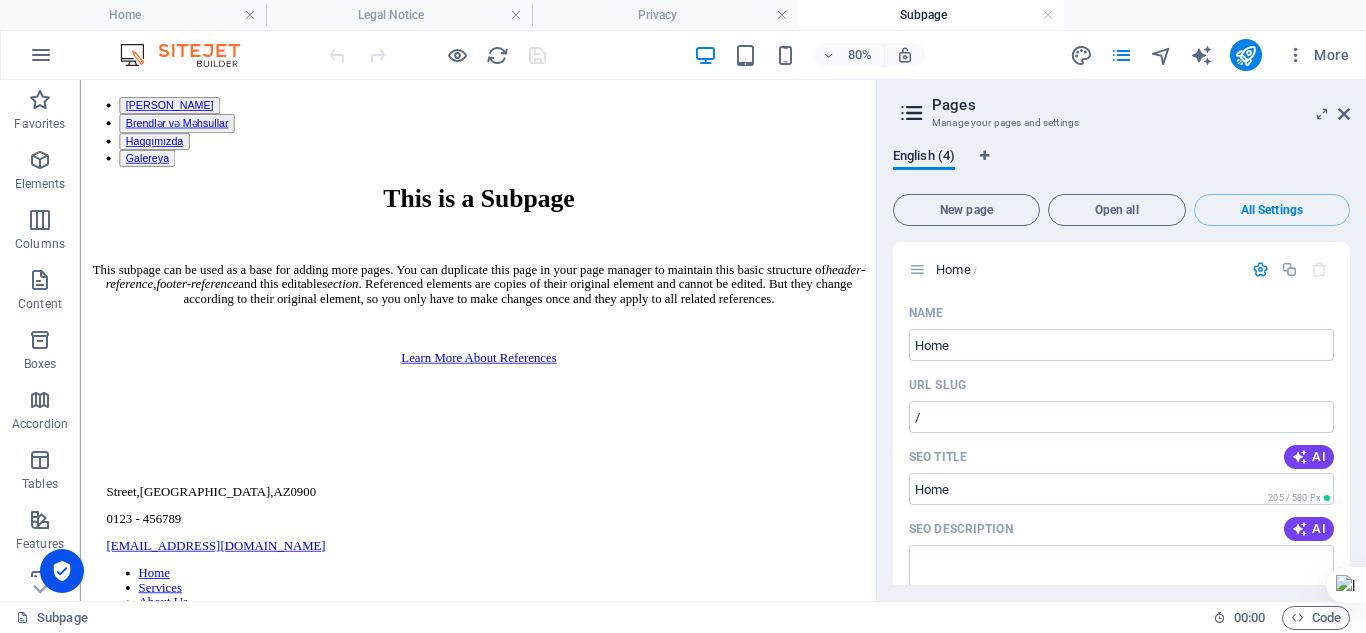 scroll, scrollTop: 0, scrollLeft: 0, axis: both 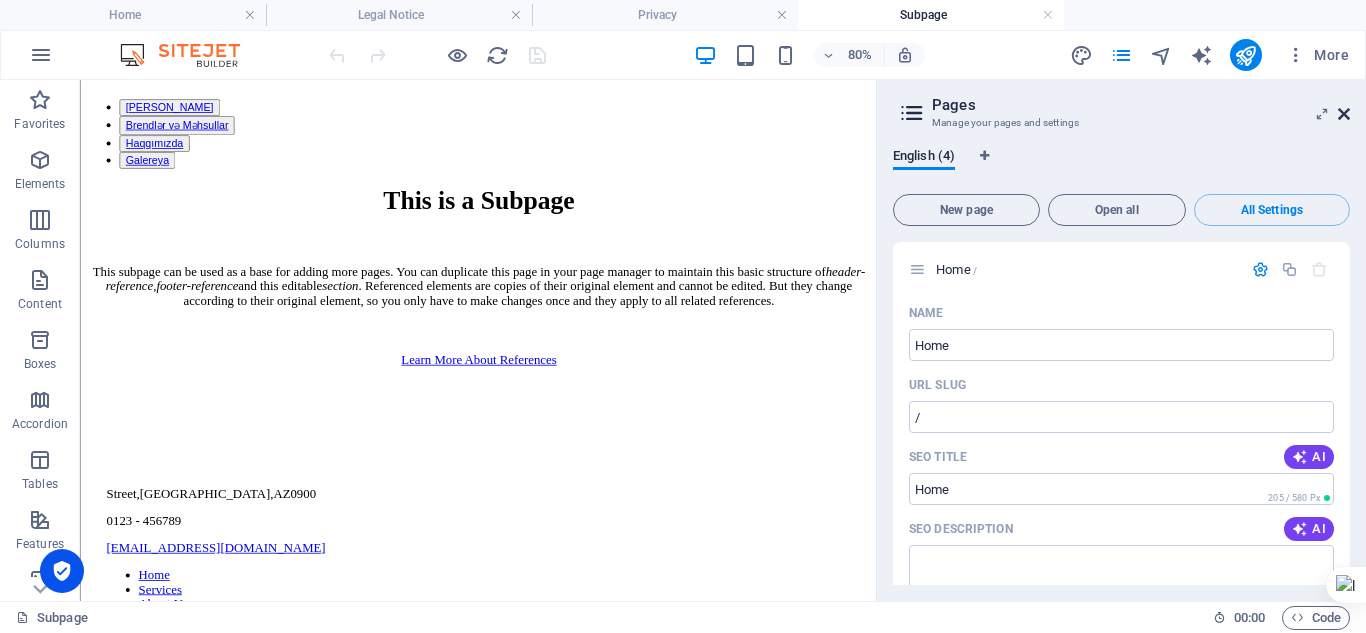 click at bounding box center (1344, 114) 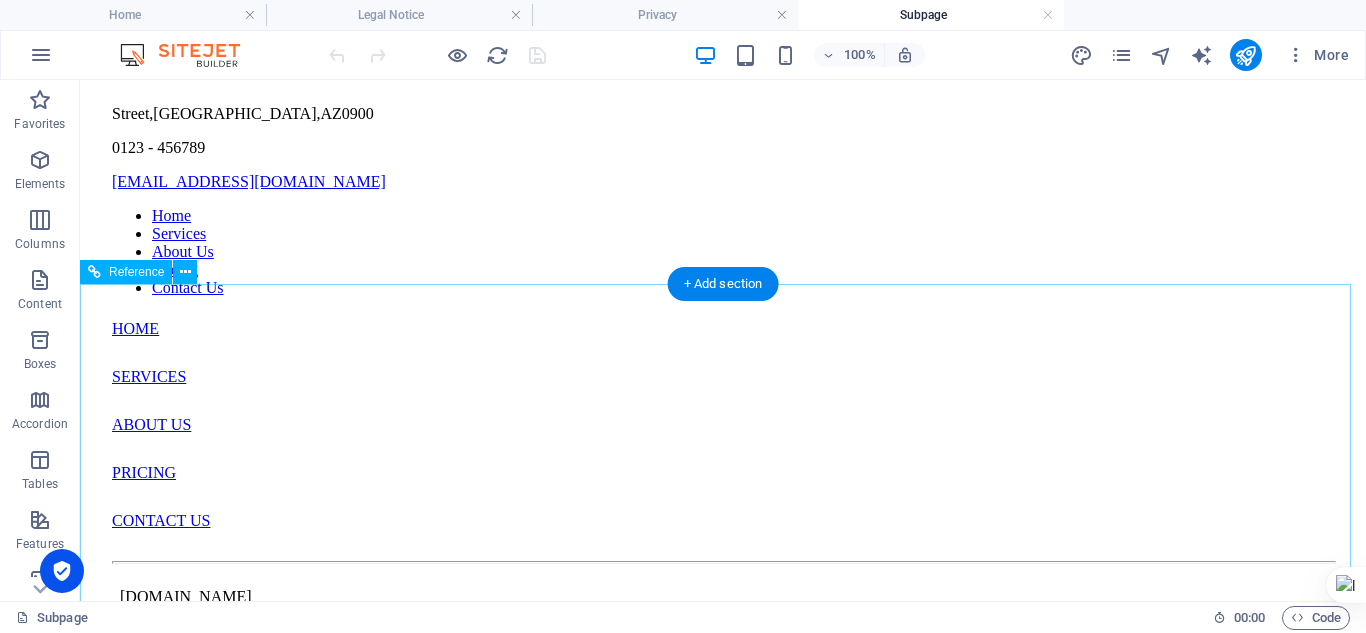 scroll, scrollTop: 0, scrollLeft: 0, axis: both 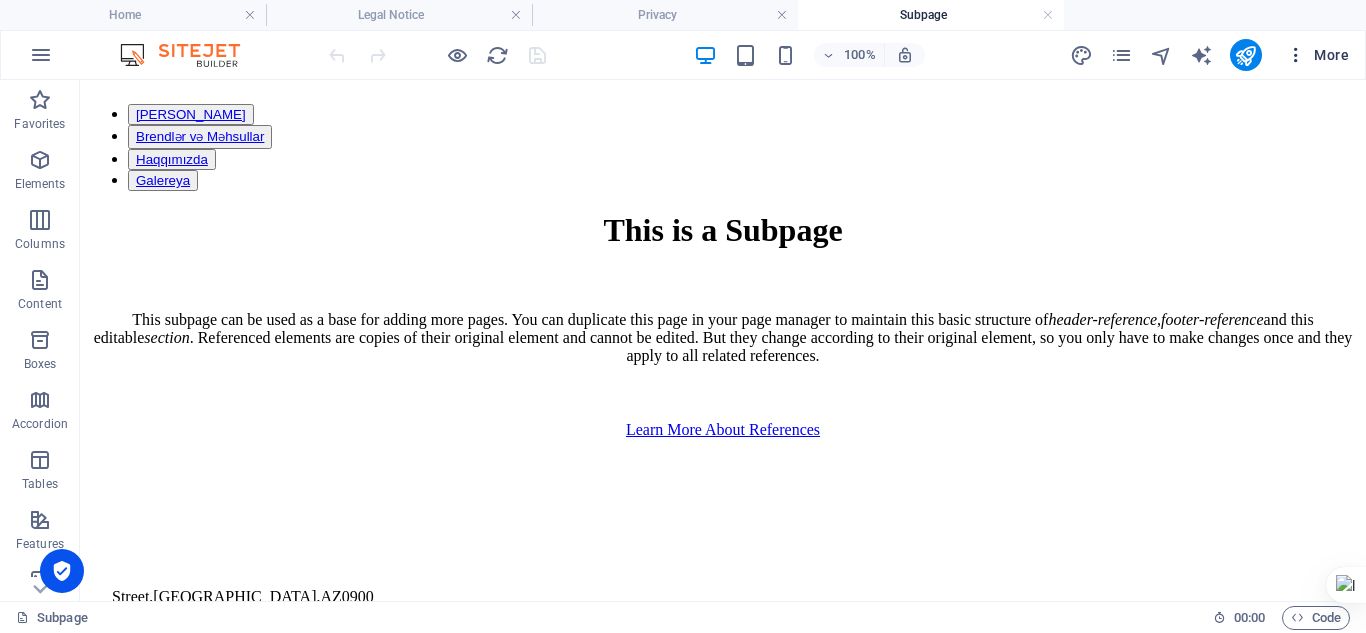 click at bounding box center [1296, 55] 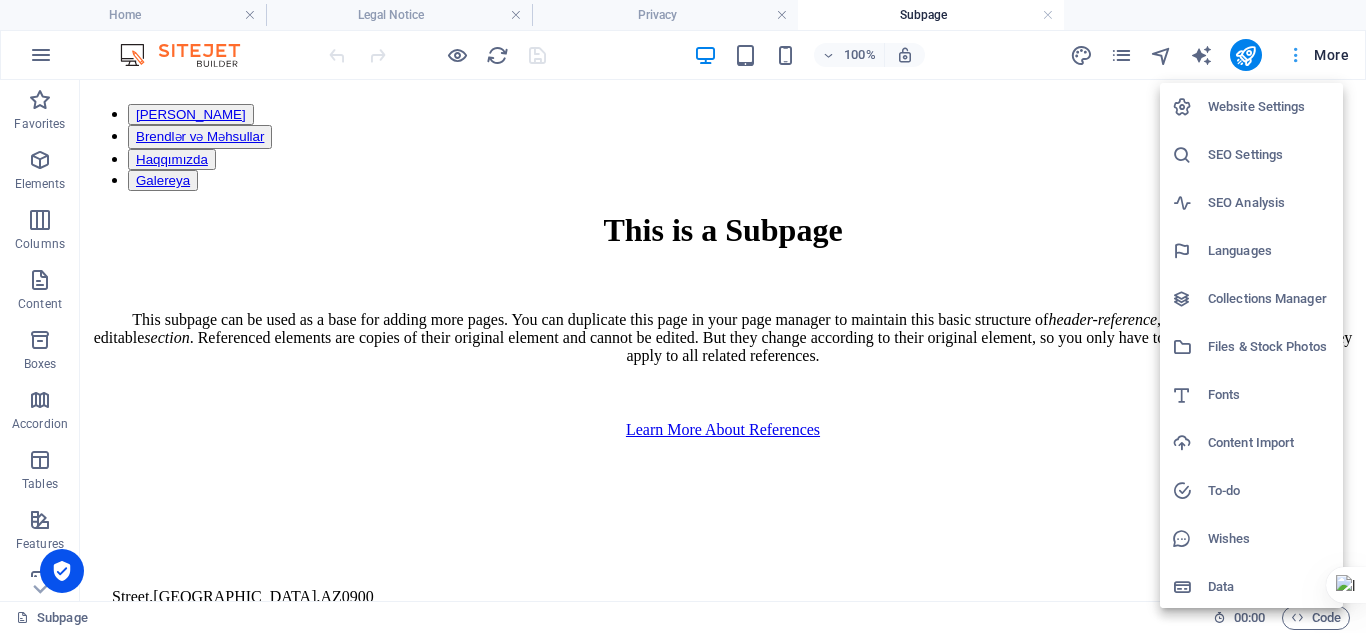 click at bounding box center (683, 316) 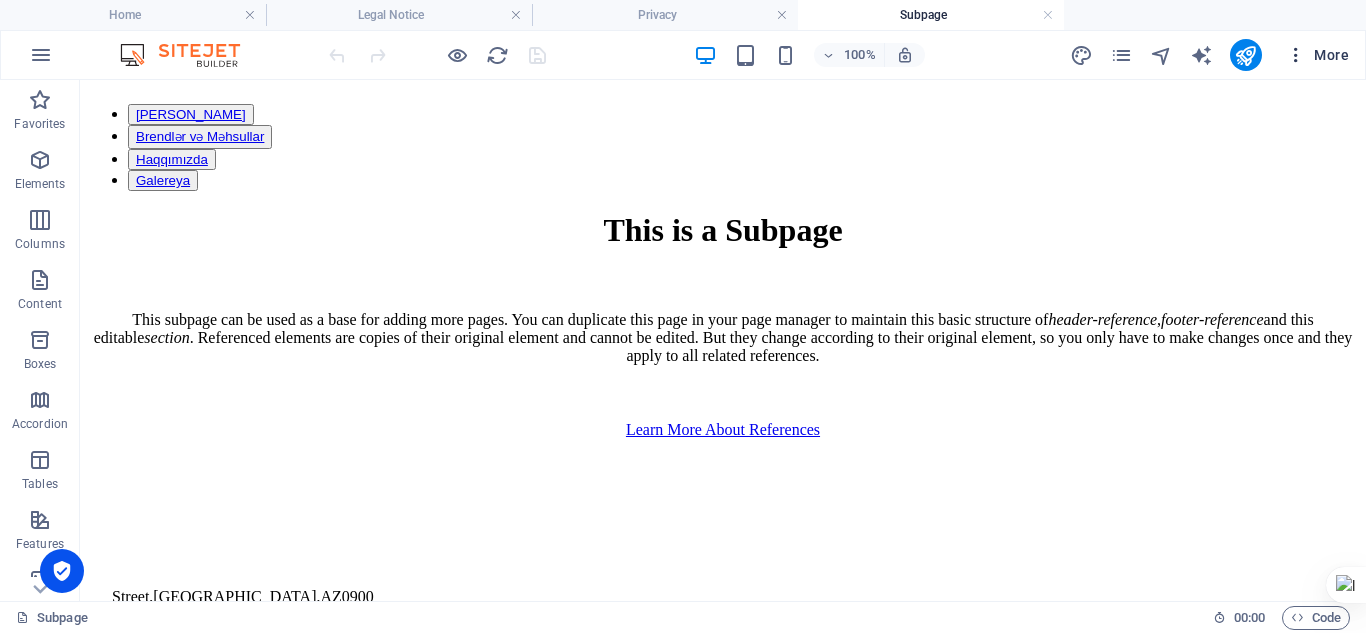 click at bounding box center [1296, 55] 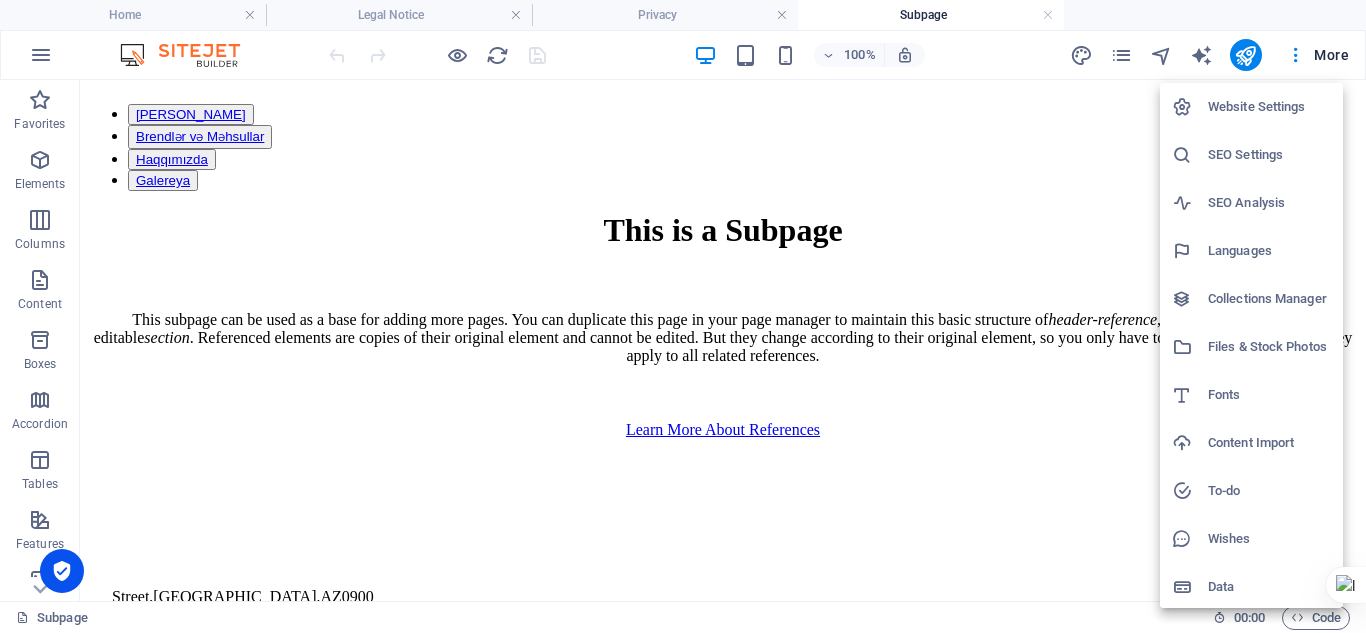 click at bounding box center (683, 316) 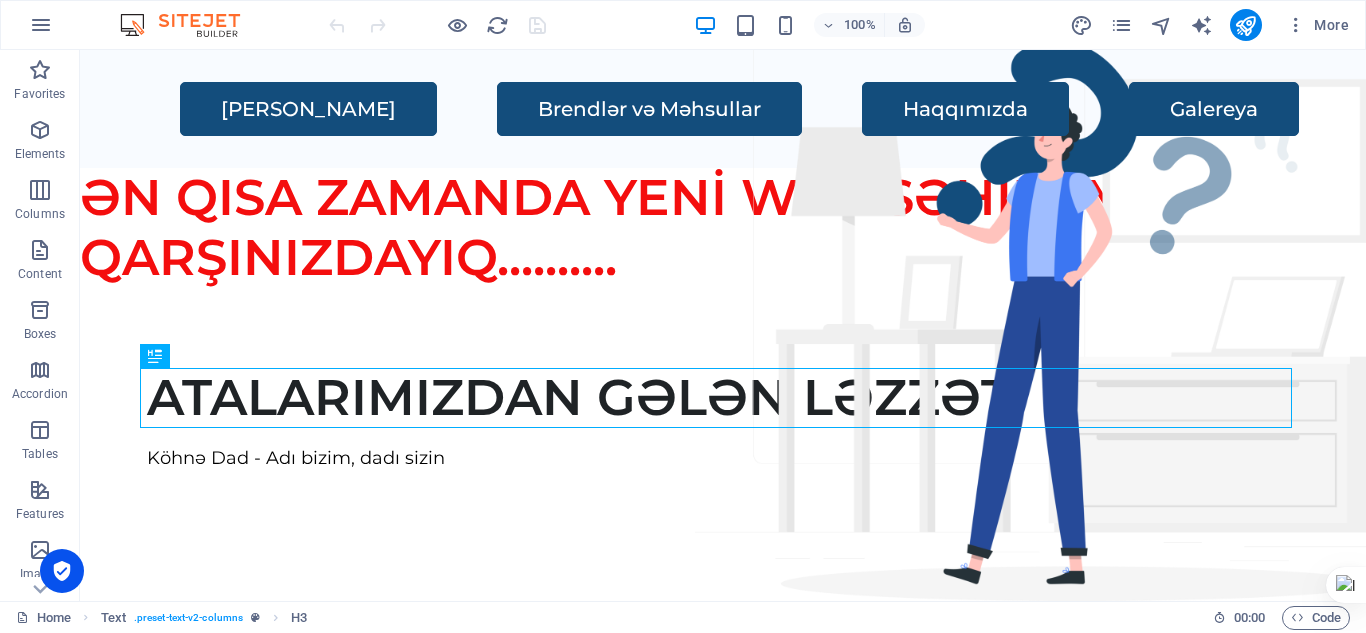 scroll, scrollTop: 0, scrollLeft: 0, axis: both 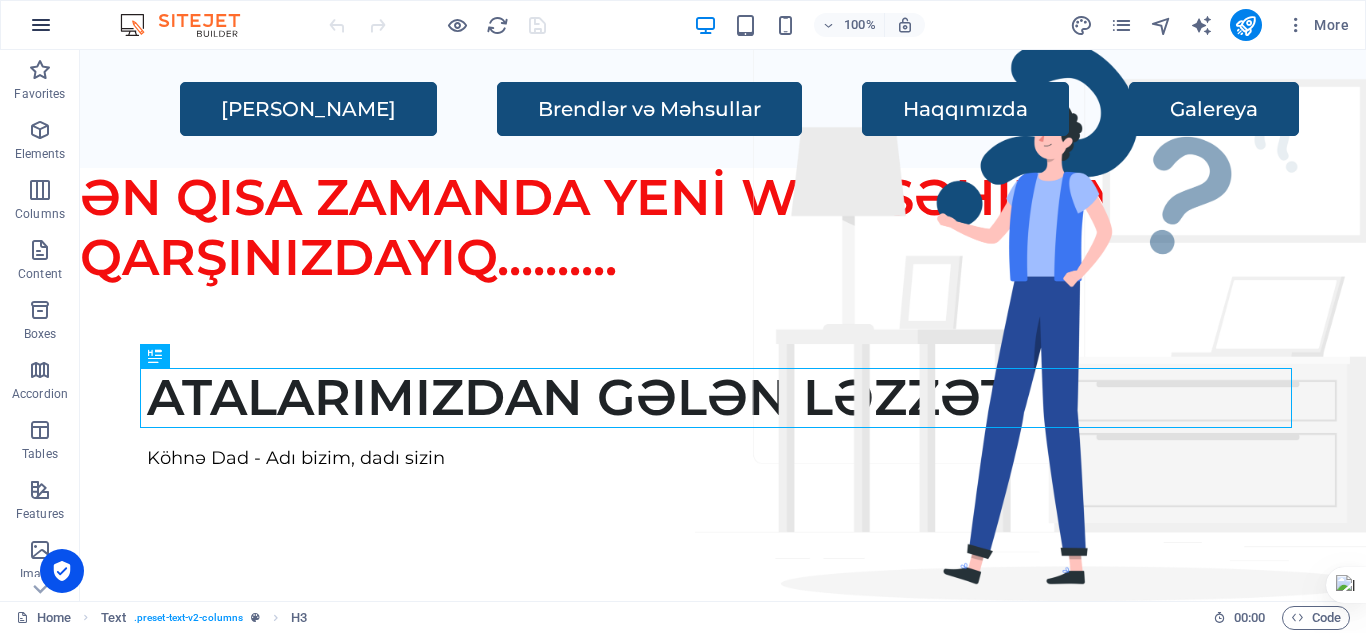 click at bounding box center [41, 25] 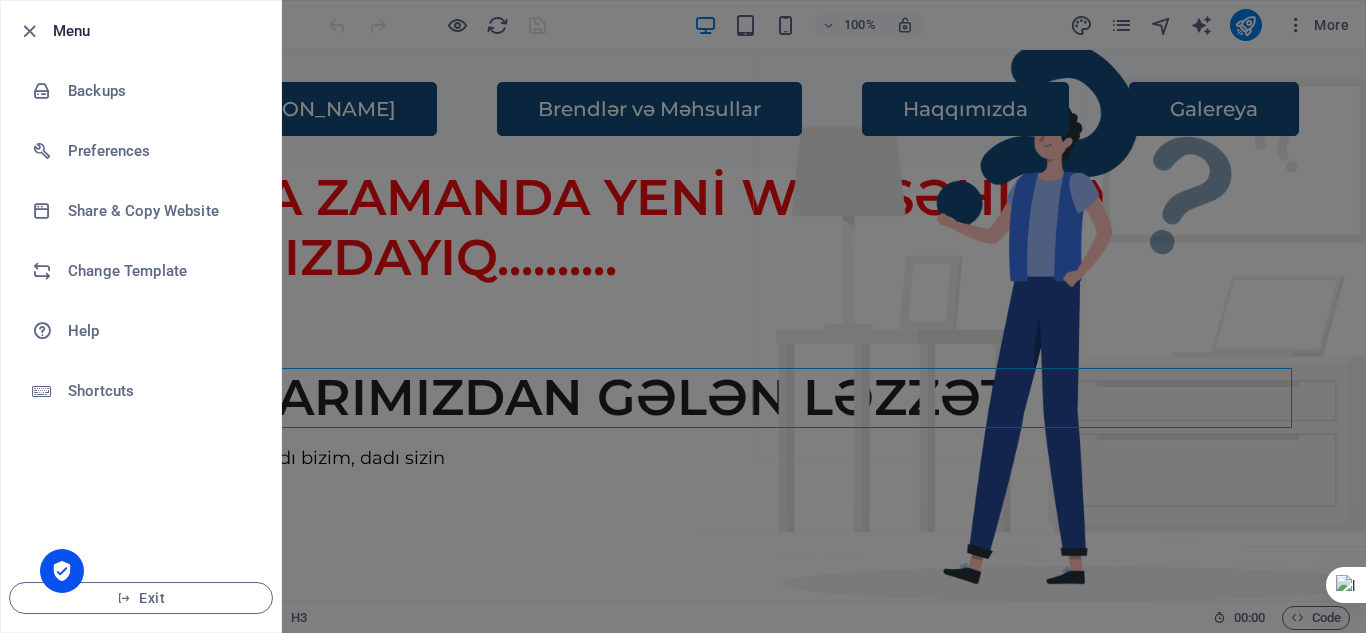 click at bounding box center (683, 316) 